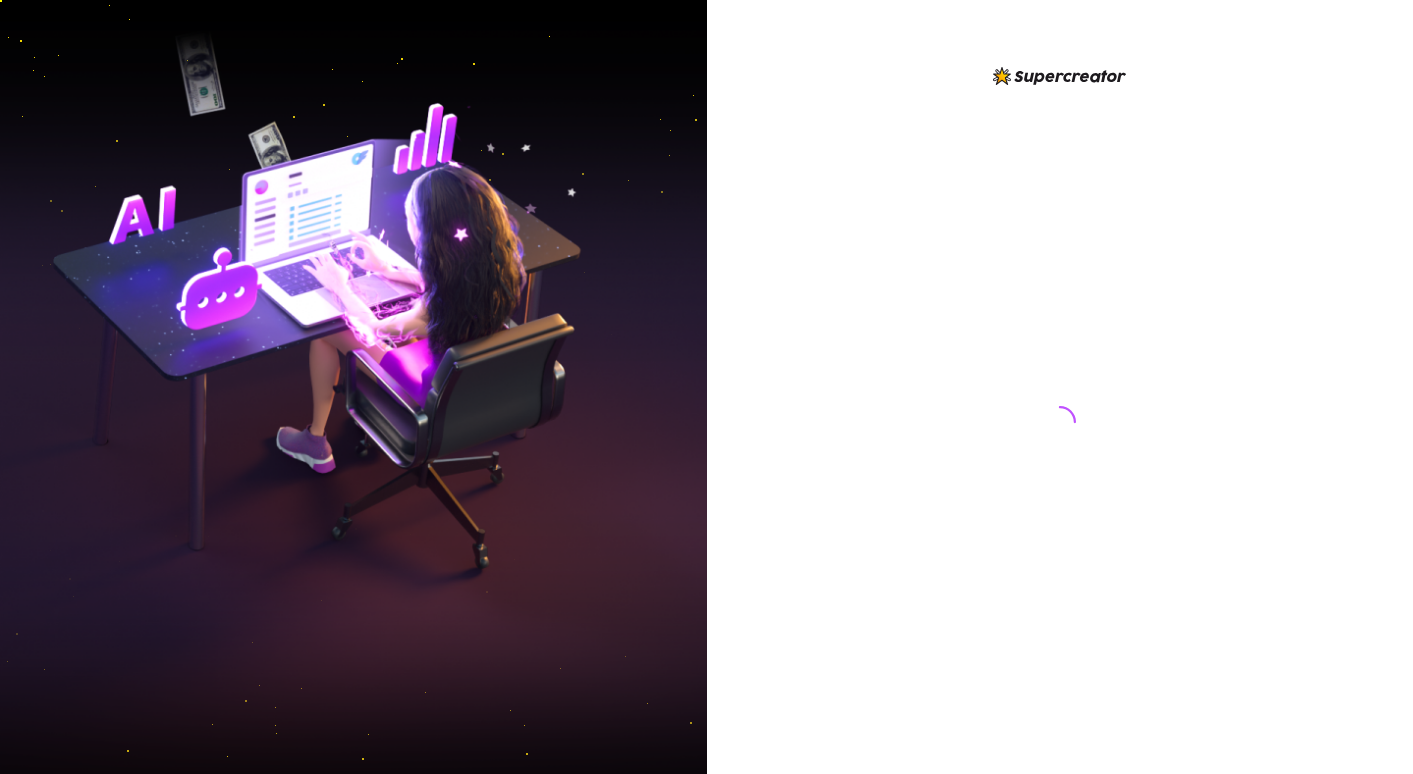 scroll, scrollTop: 0, scrollLeft: 0, axis: both 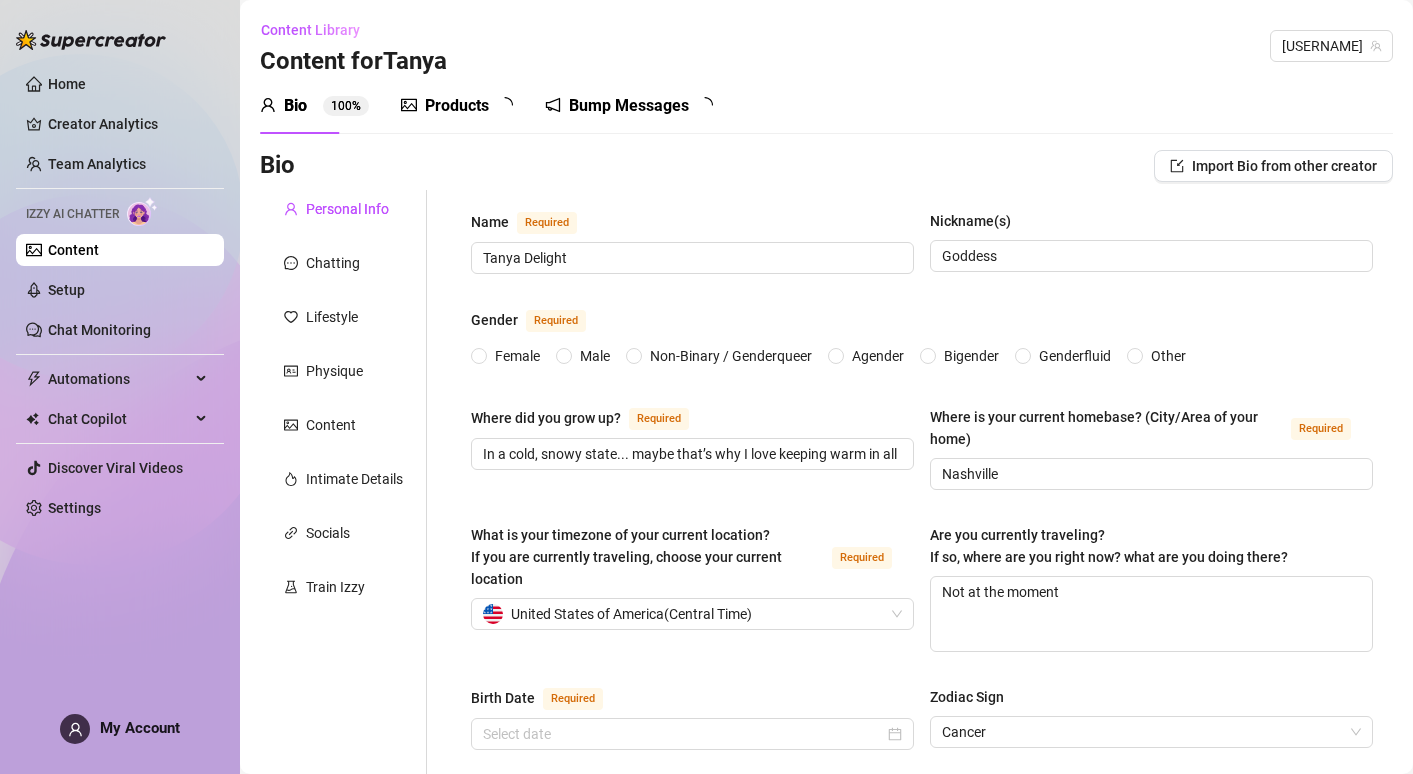 type 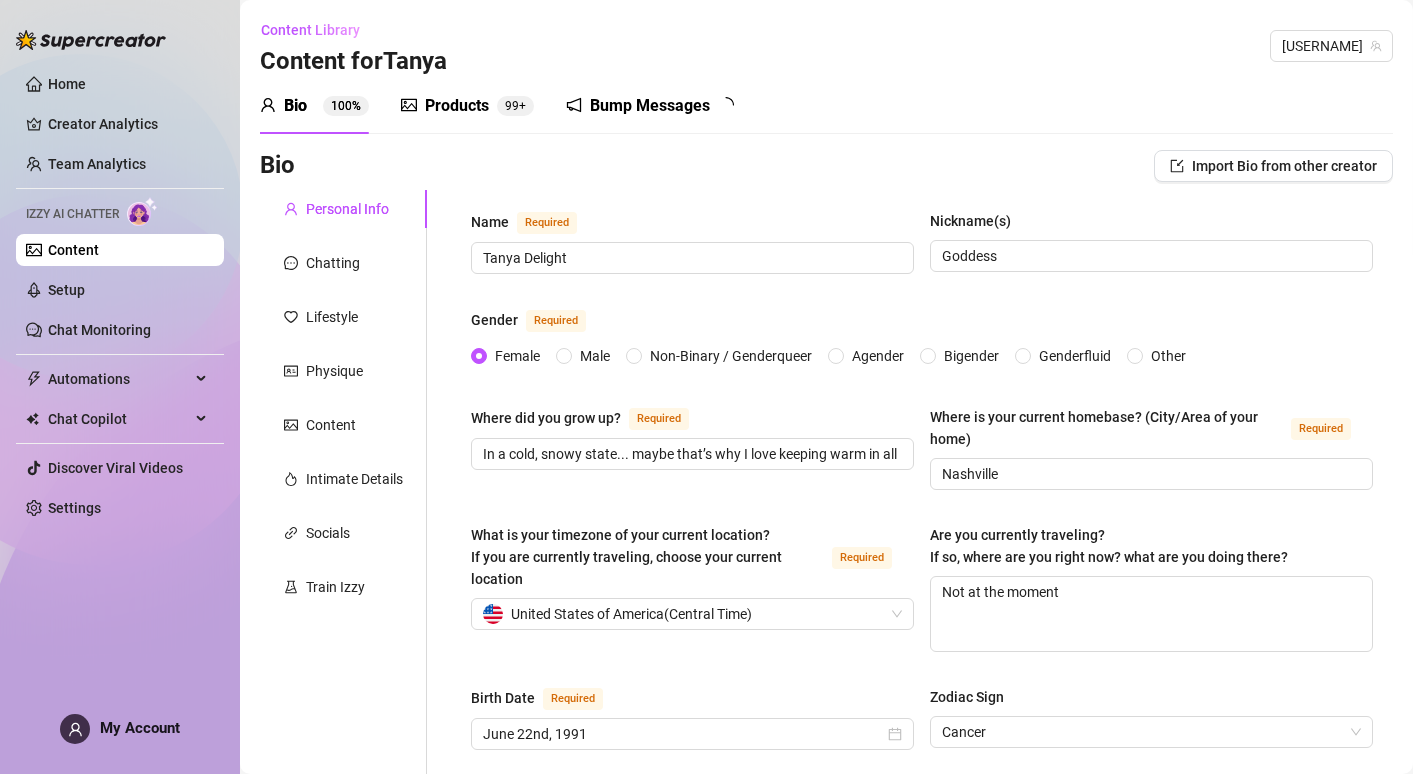 type on "June 22nd, 1991" 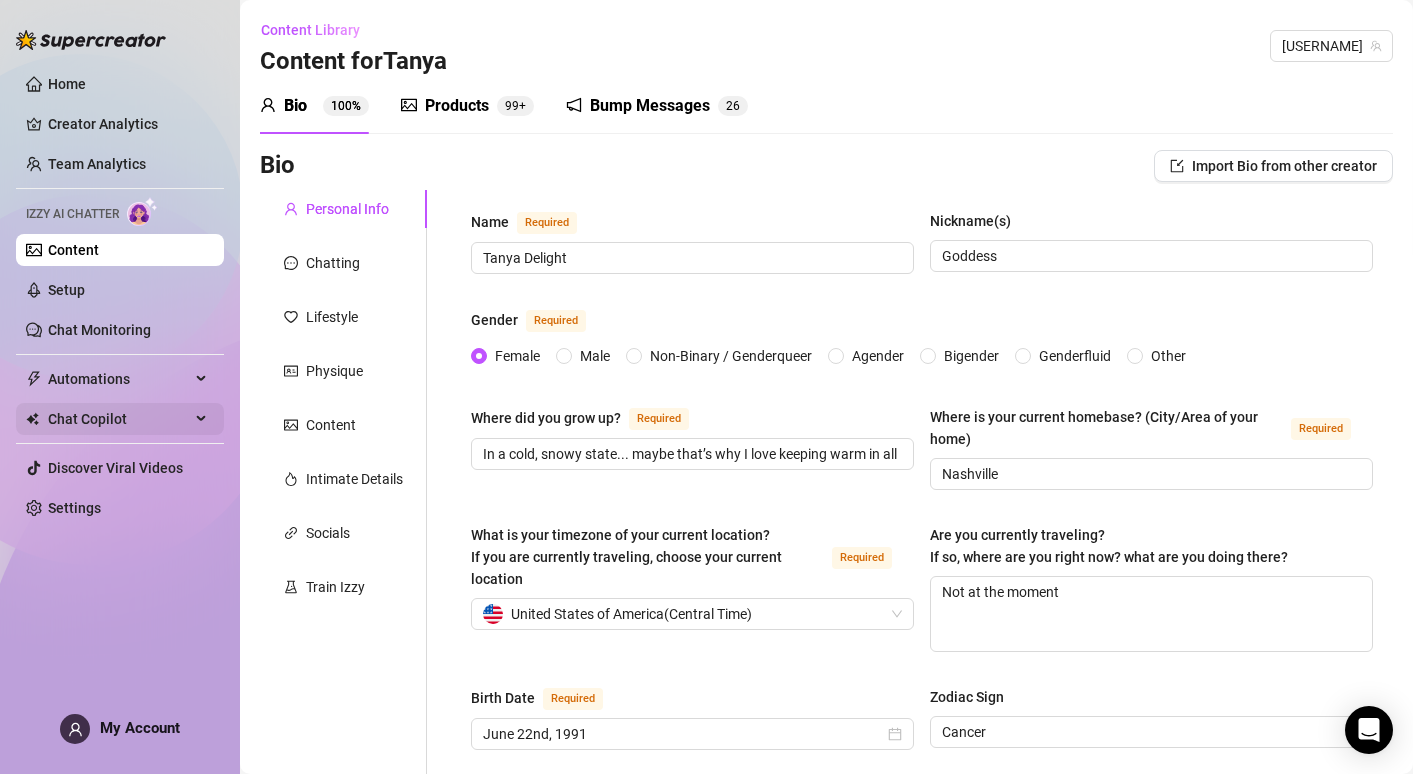 click on "Chat Copilot" at bounding box center (119, 419) 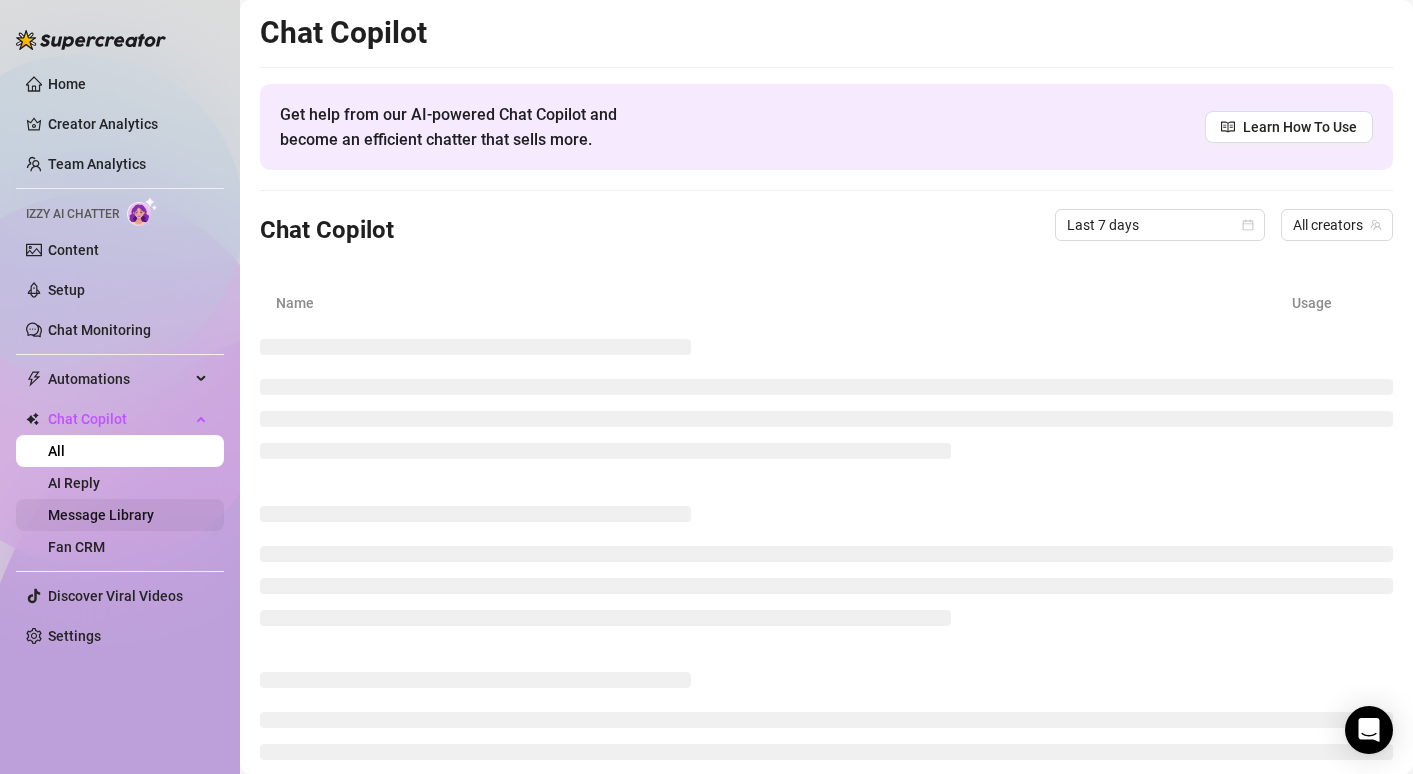 click on "Message Library" at bounding box center [101, 515] 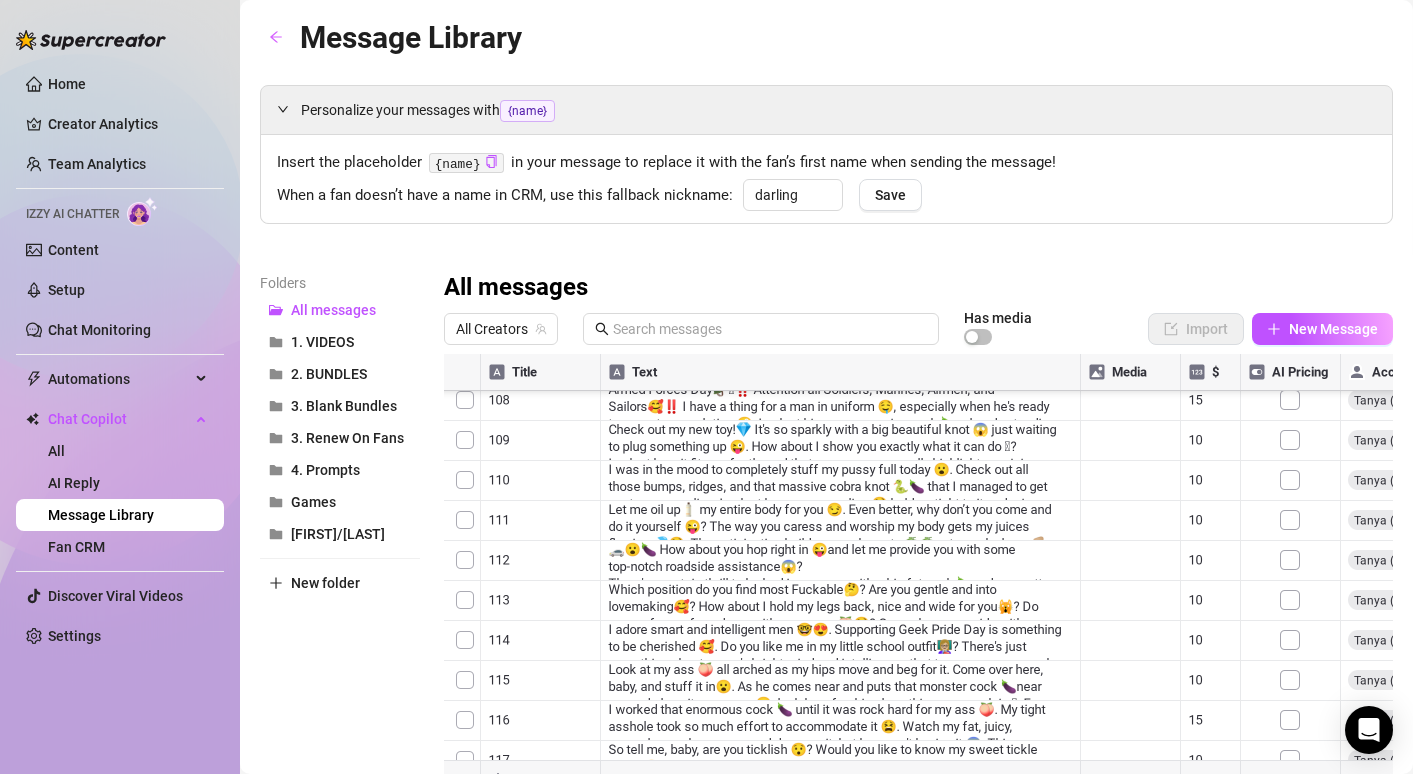 scroll, scrollTop: 7787, scrollLeft: 2, axis: both 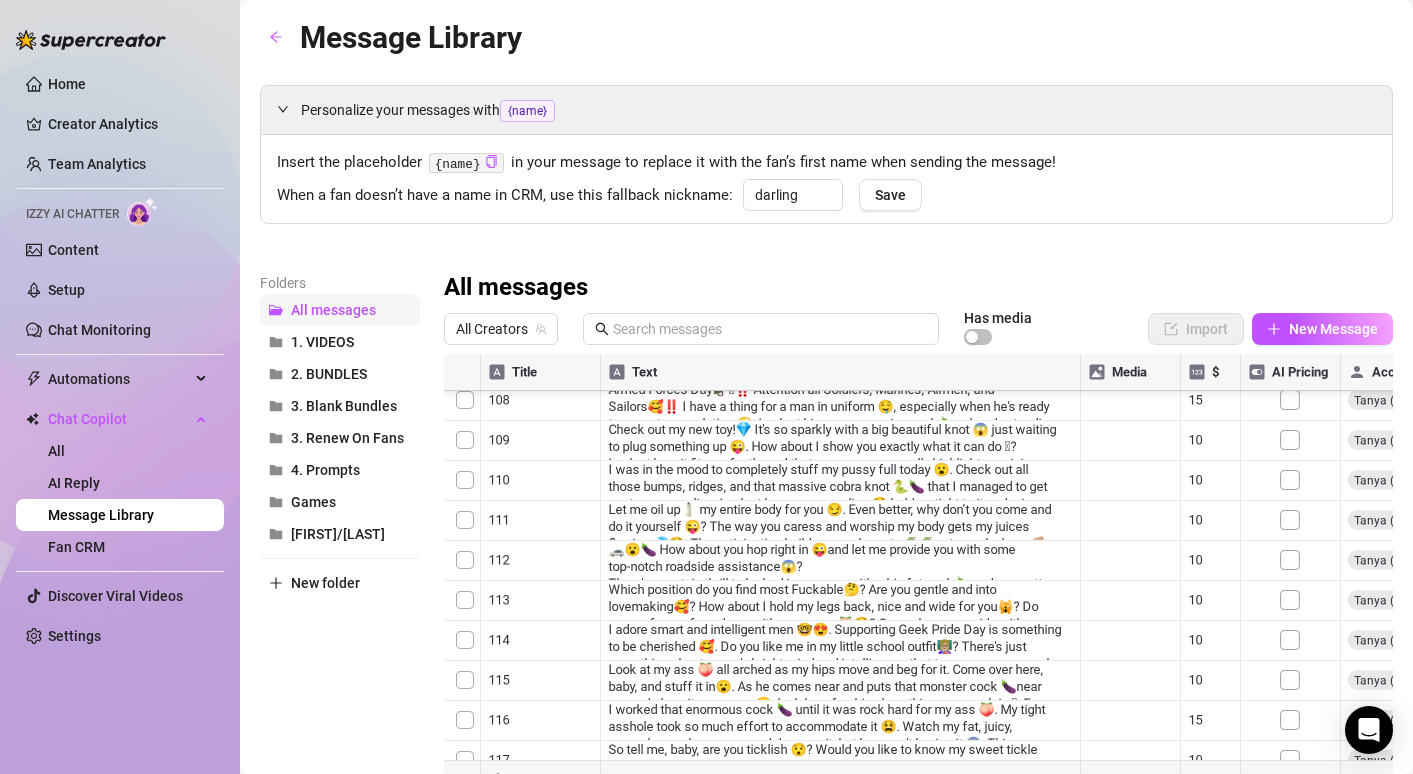 click on "All messages" at bounding box center (340, 310) 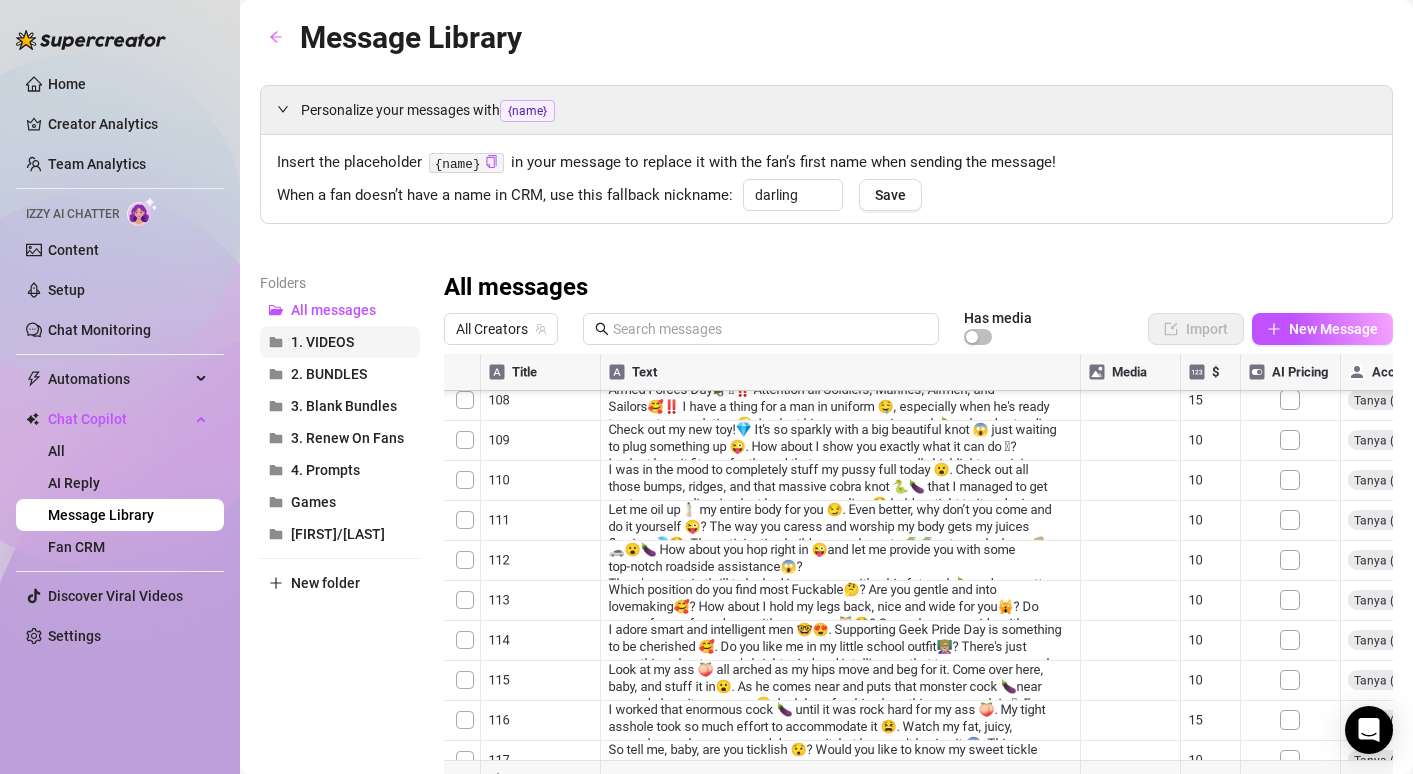 click on "1. VIDEOS" at bounding box center [322, 342] 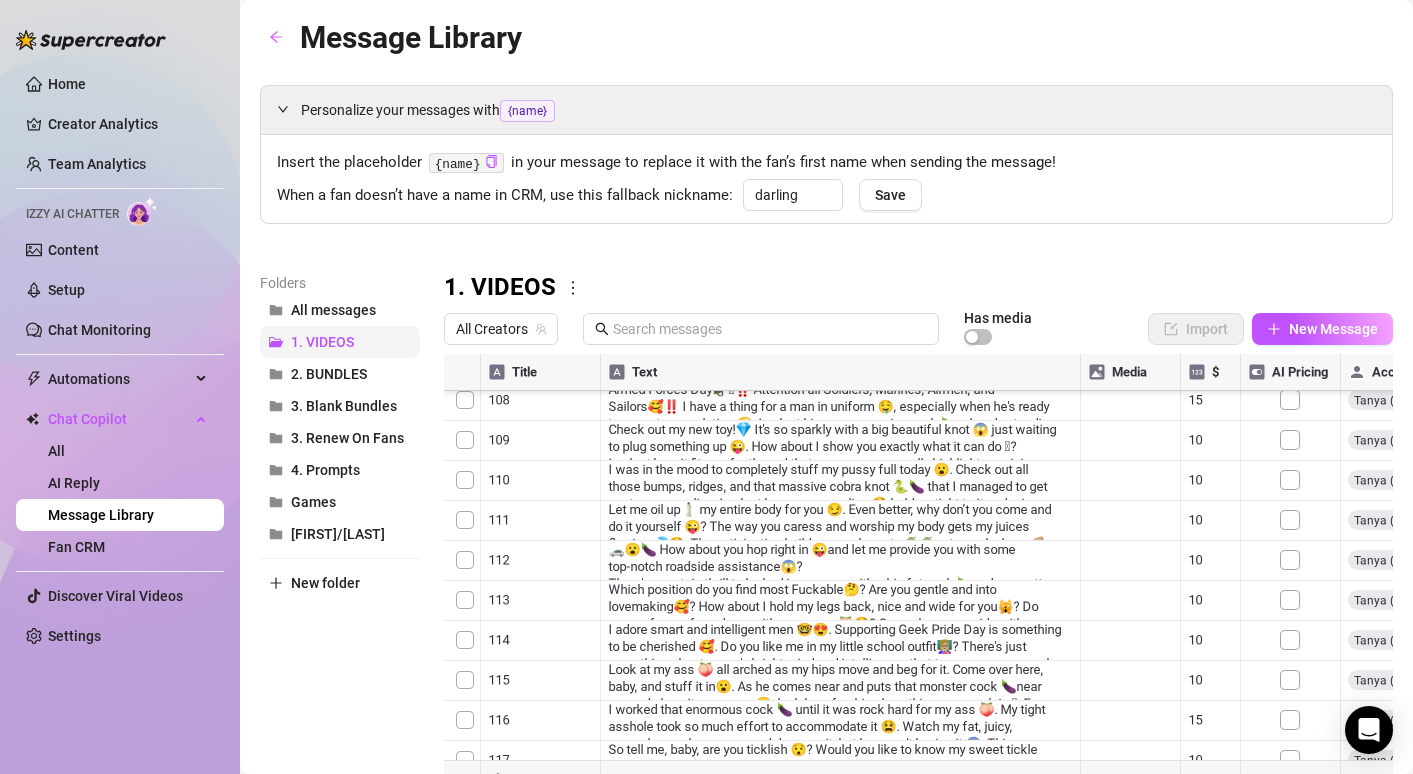 scroll, scrollTop: 6240, scrollLeft: 2, axis: both 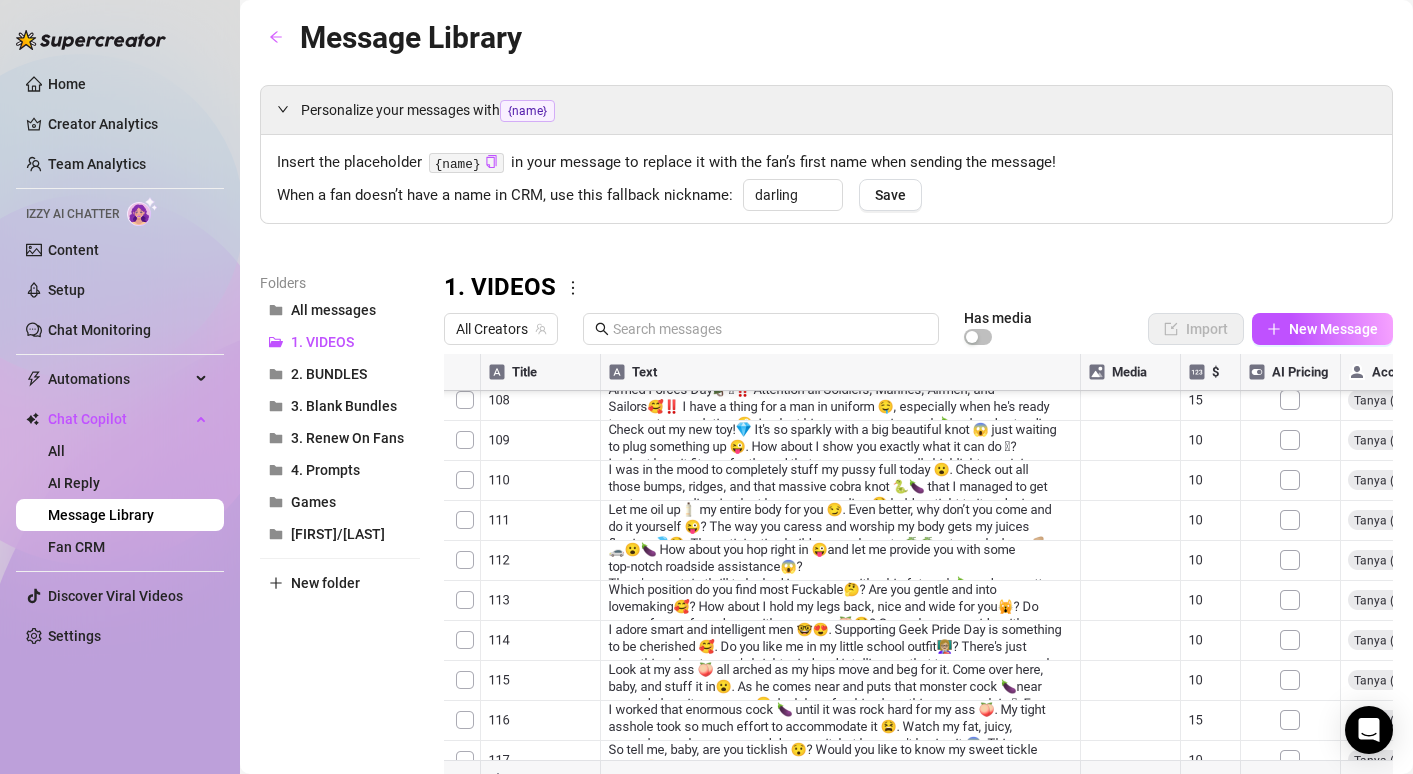 click at bounding box center (918, 577) 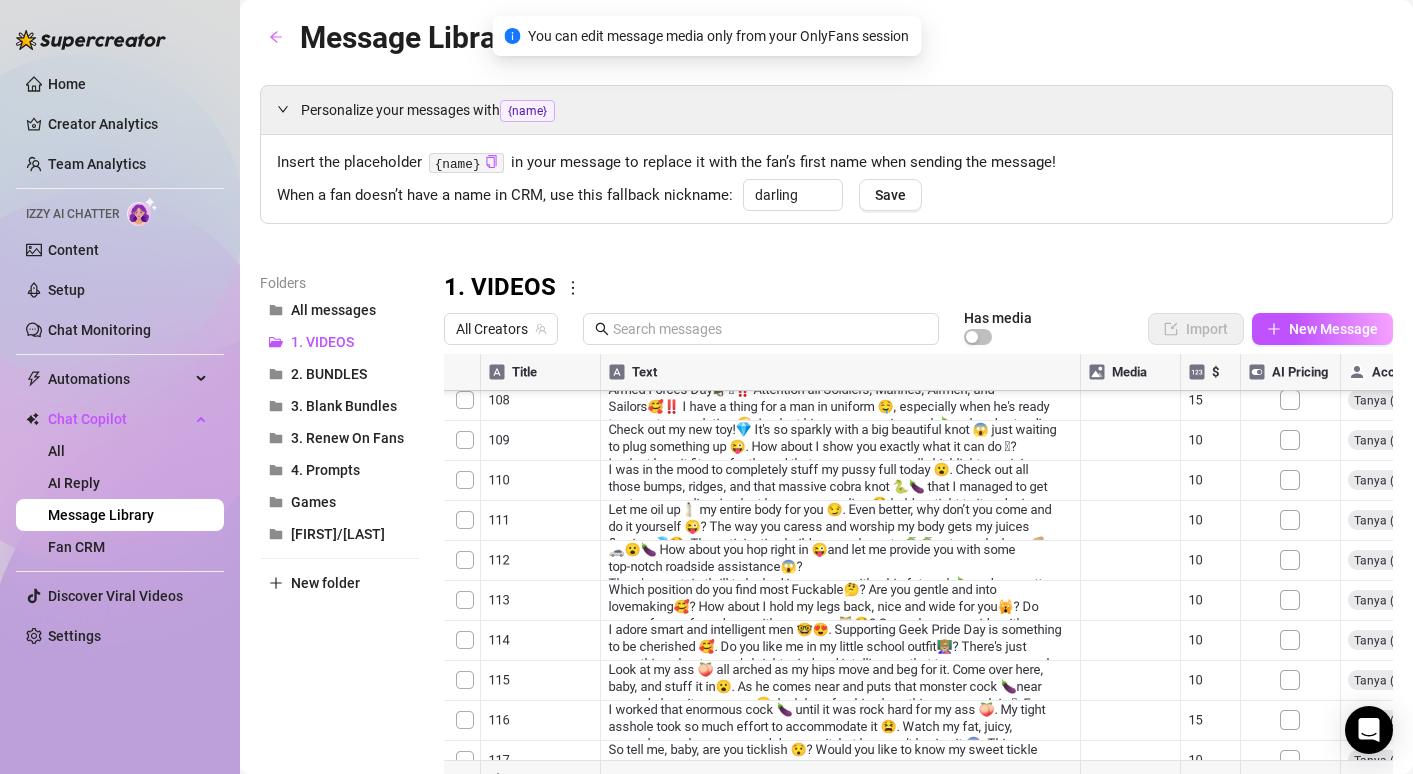click at bounding box center (918, 577) 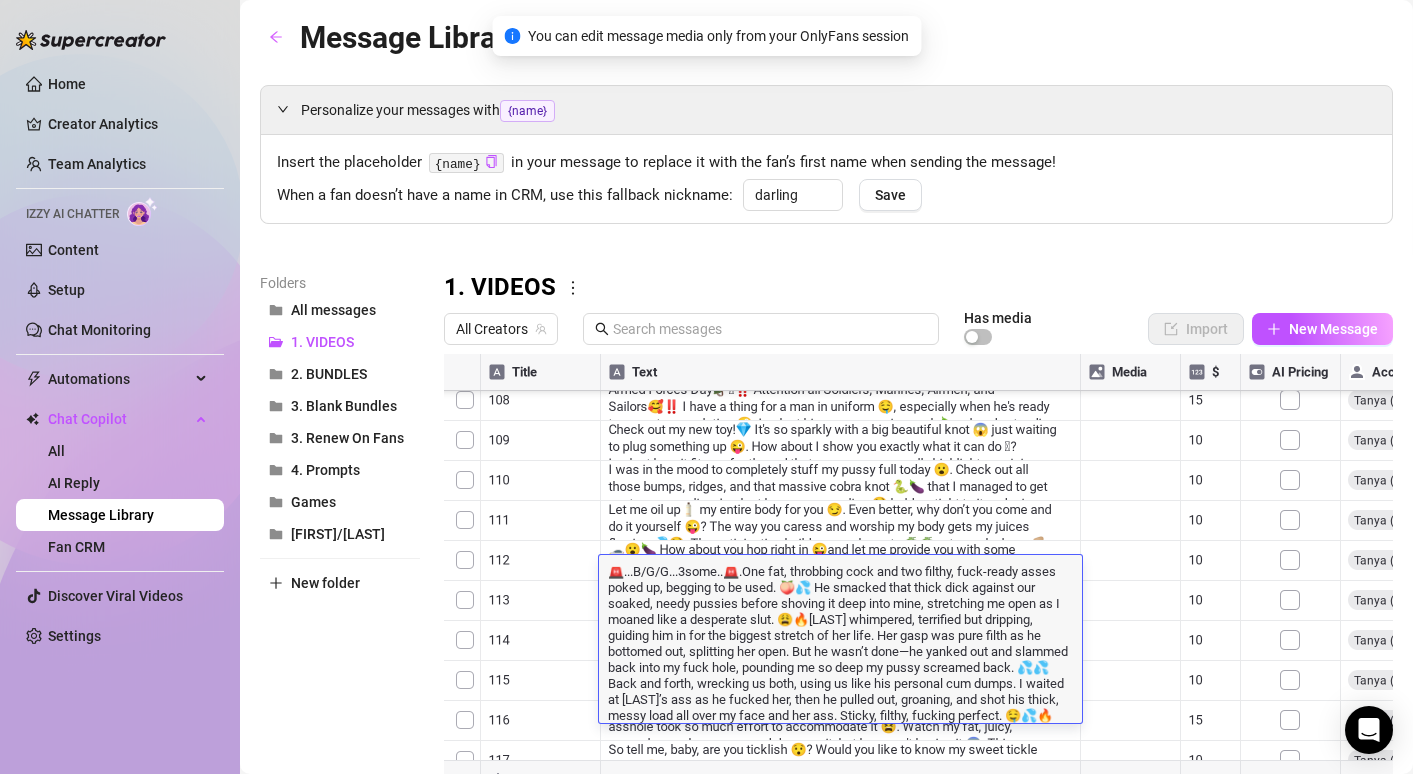 click on "🚨...B/G/G...3some..🚨.One fat, throbbing cock and two filthy, fuck-ready asses poked up, begging to be used. 🍑💦 He smacked that thick dick against our soaked, needy pussies before shoving it deep into mine, stretching me open as I moaned like a desperate slut. 😩🔥[LAST] whimpered, terrified but dripping, guiding him in for the biggest stretch of her life. Her gasp was pure filth as he bottomed out, splitting her open. But he wasn’t done—he yanked out and slammed back into my fuck hole, pounding me so deep my pussy screamed back. 💦💦 Back and forth, wrecking us both, using us like his personal cum dumps. I waited at [LAST]’s ass as he fucked her, then he pulled out, groaning, and shot his thick, messy load all over my face and her ass. Sticky, filthy, fucking perfect. 🤤💦🔥" at bounding box center (840, 642) 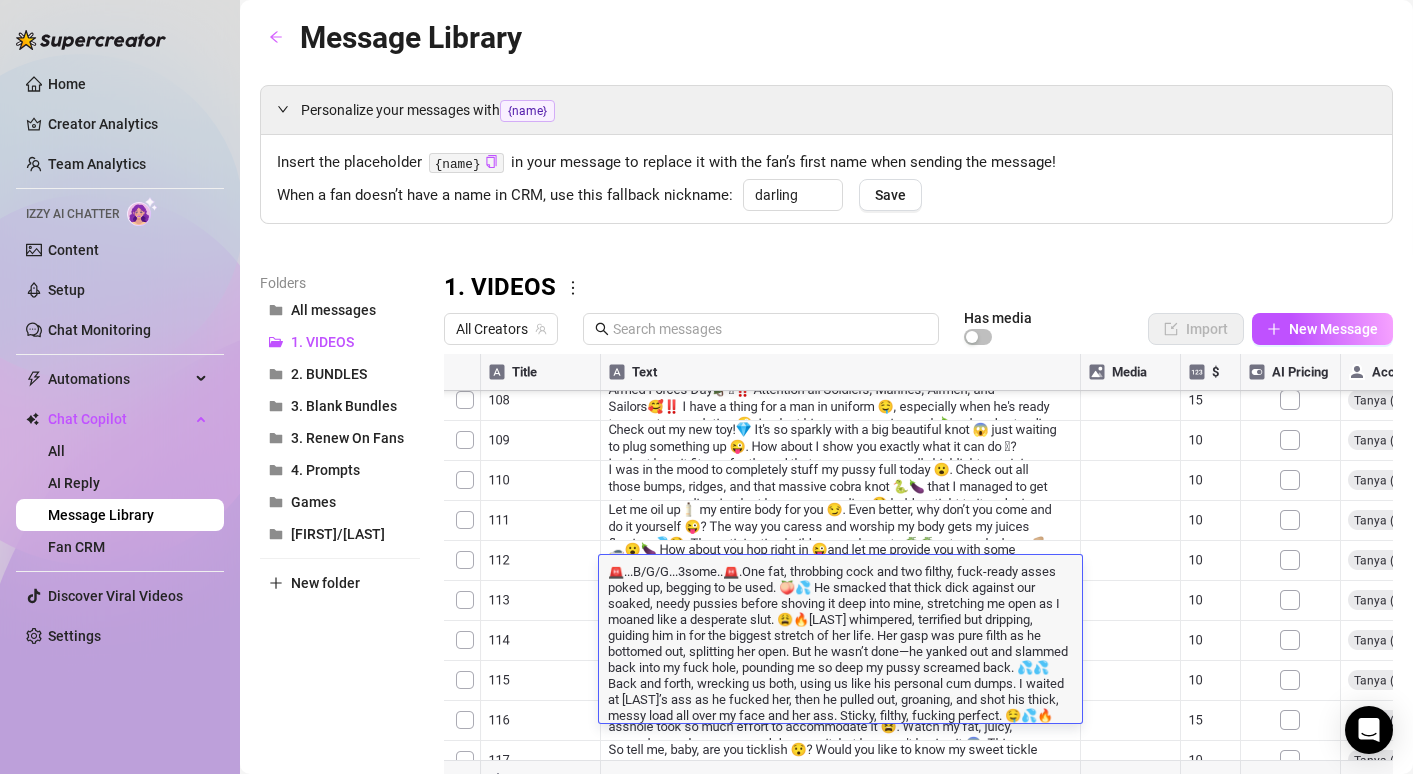 scroll, scrollTop: 4363, scrollLeft: 5, axis: both 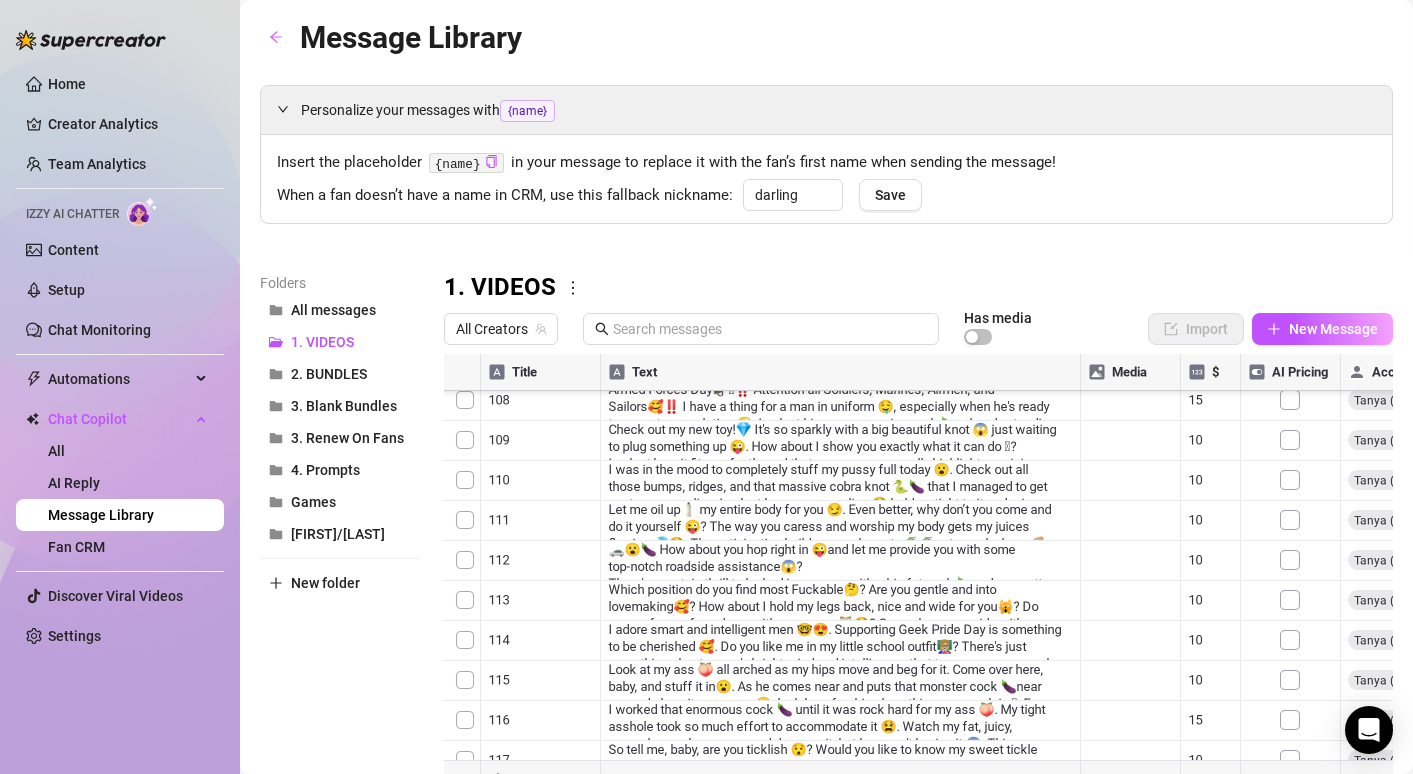 click on "Folders All messages 1. VIDEOS 2. BUNDLES 3. Blank Bundles 3. Renew On Fans 4. Prompts Games Luke/Lacey New folder" at bounding box center (340, 536) 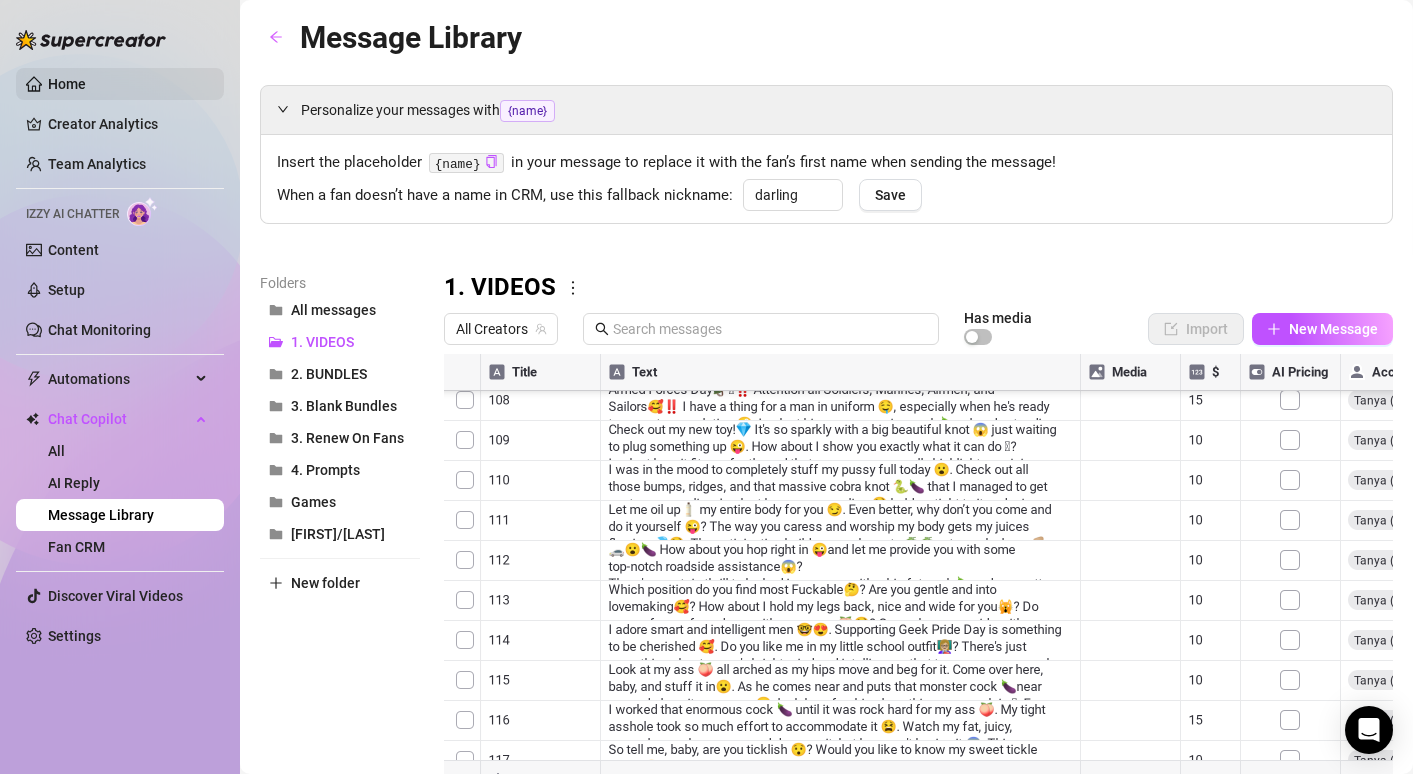 click on "Home" at bounding box center (67, 84) 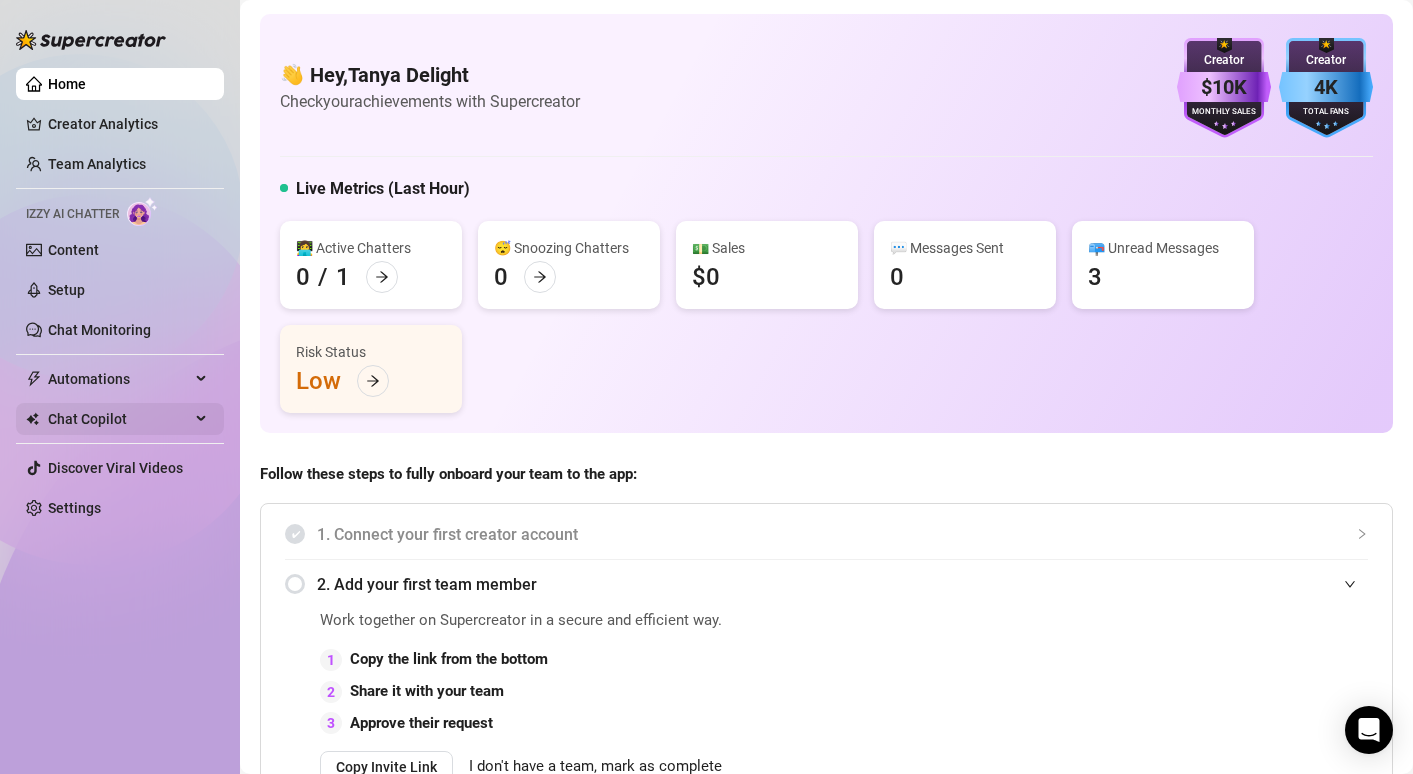 click on "Chat Copilot" at bounding box center [119, 419] 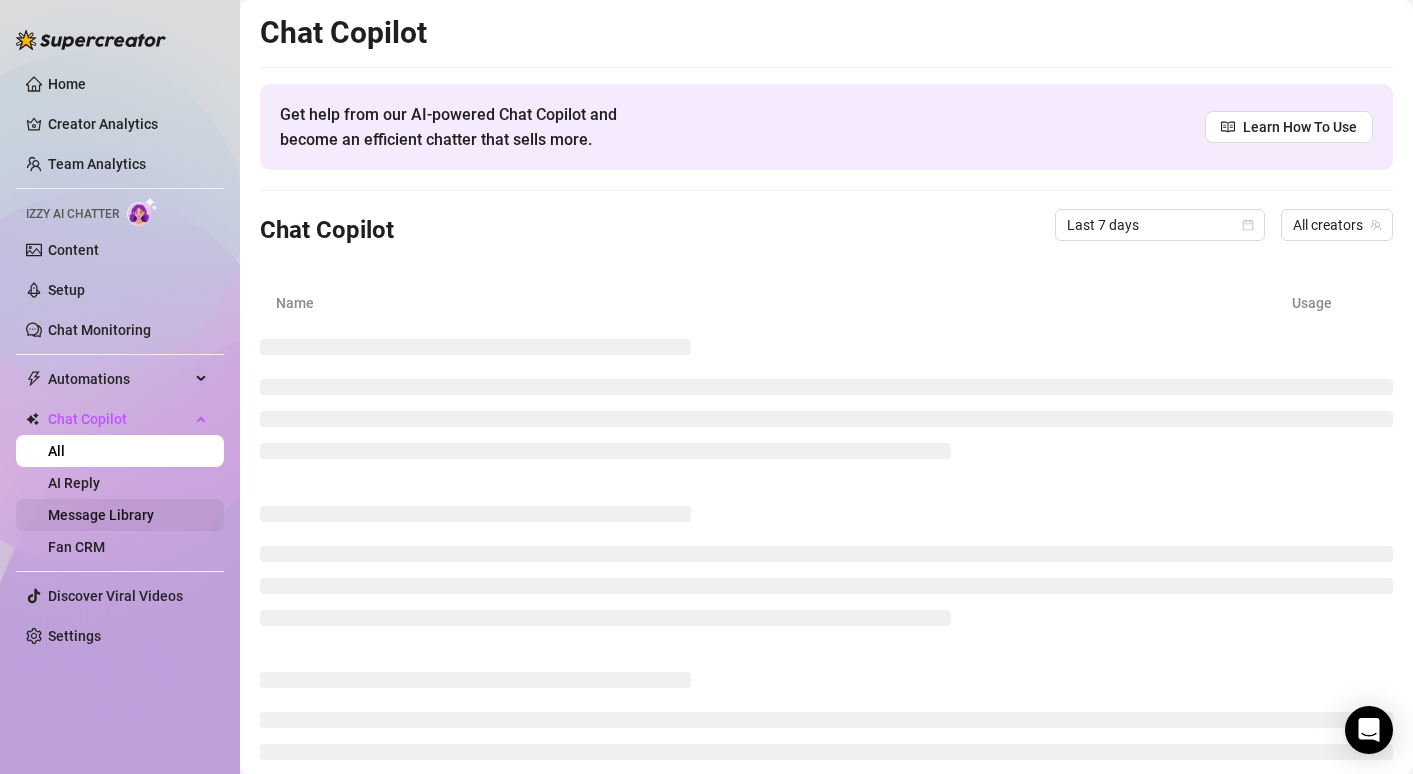 click on "Message Library" at bounding box center [101, 515] 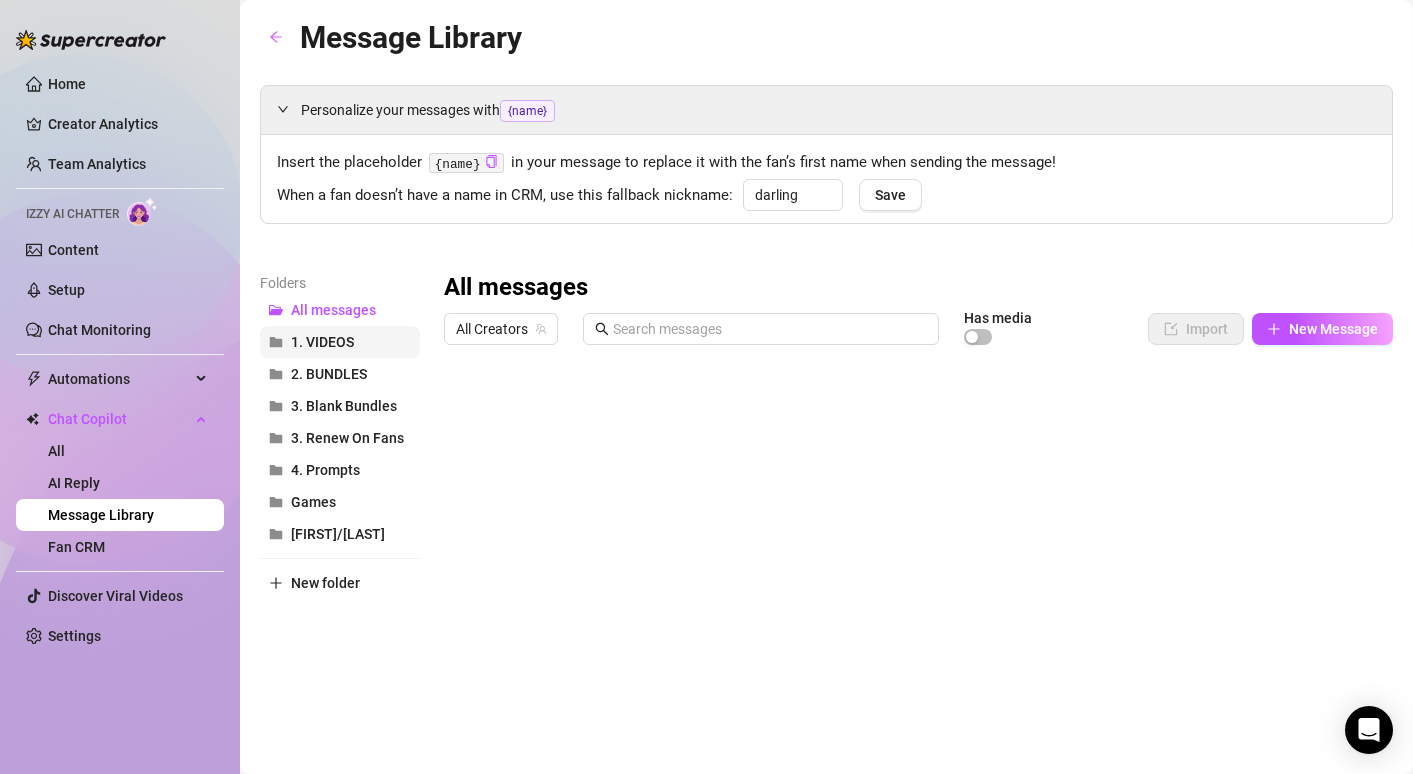 click on "1. VIDEOS" at bounding box center [322, 342] 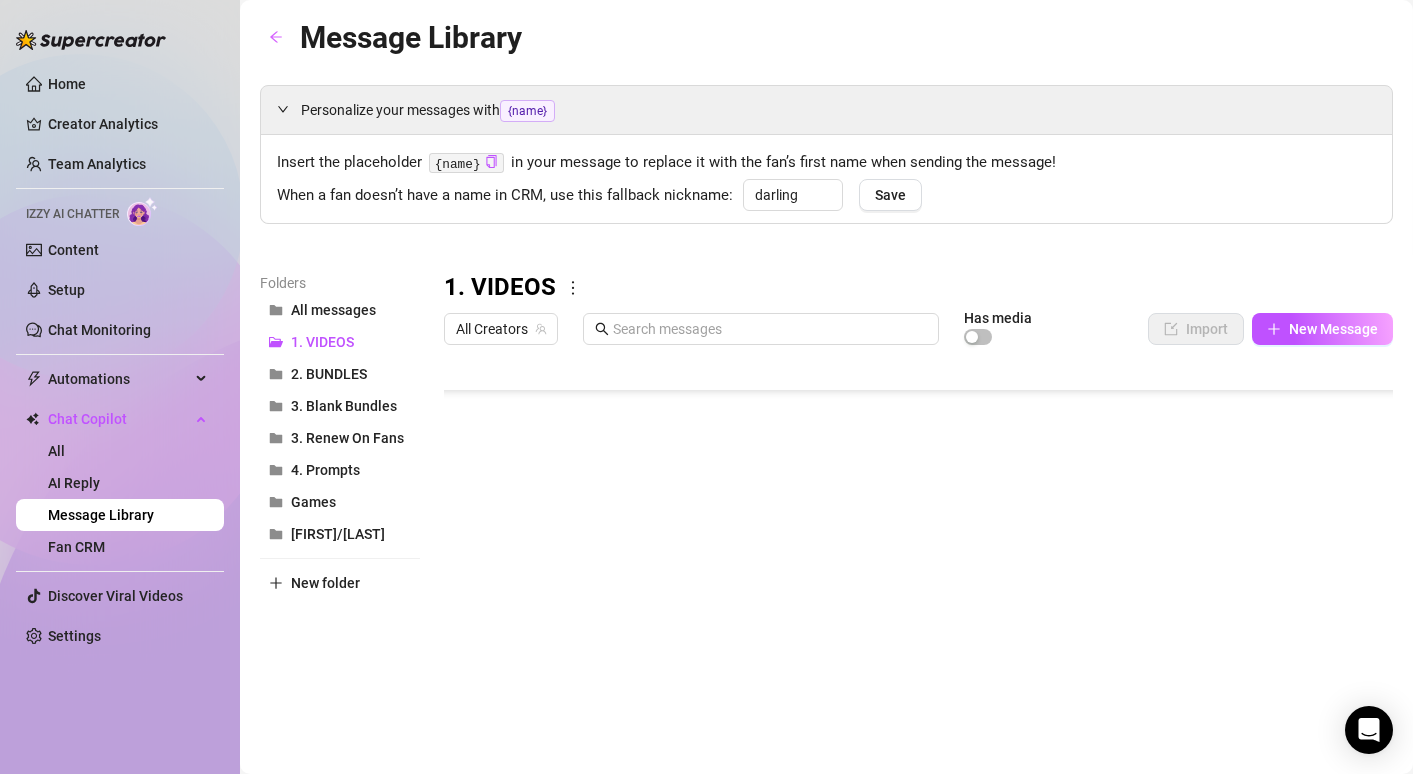 scroll, scrollTop: 4907, scrollLeft: 0, axis: vertical 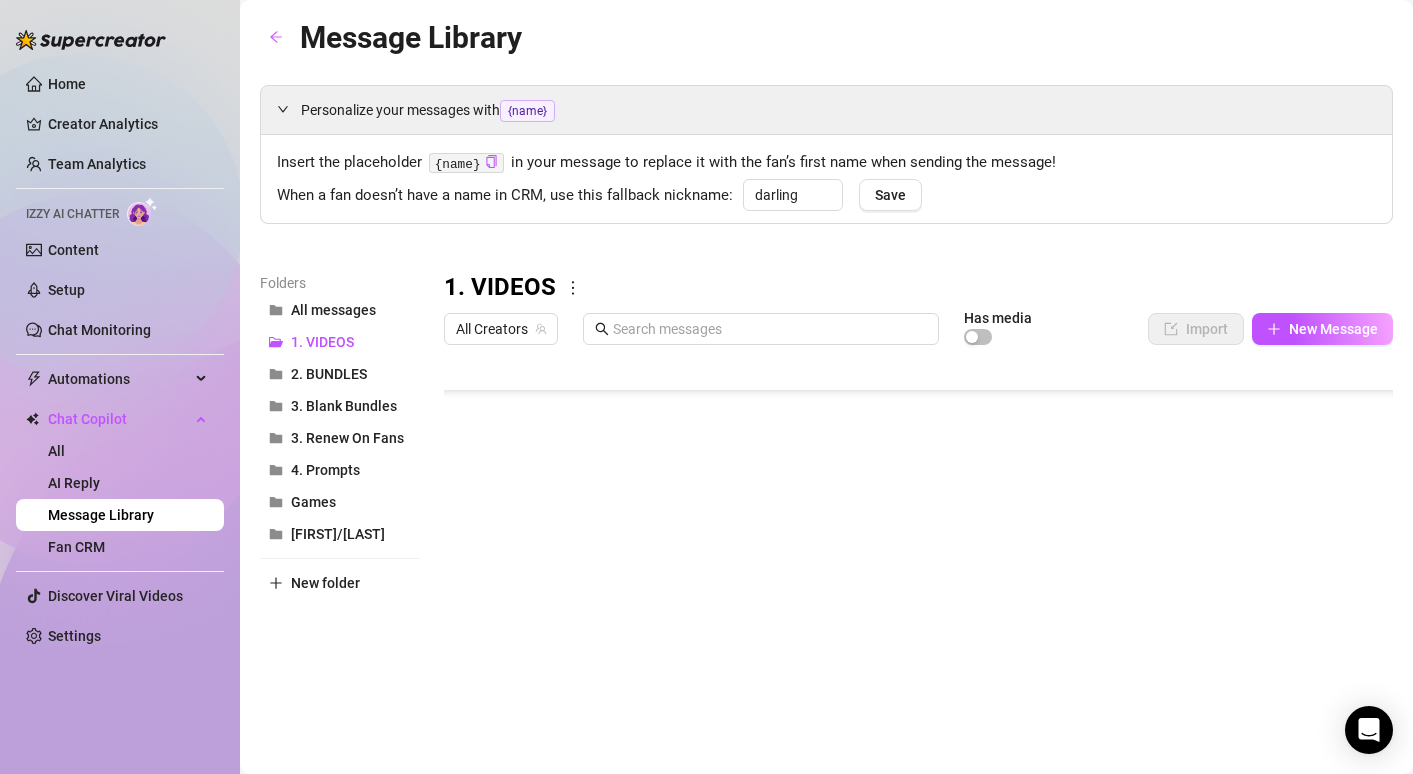click on "Izzy AI Chatter" at bounding box center [120, 211] 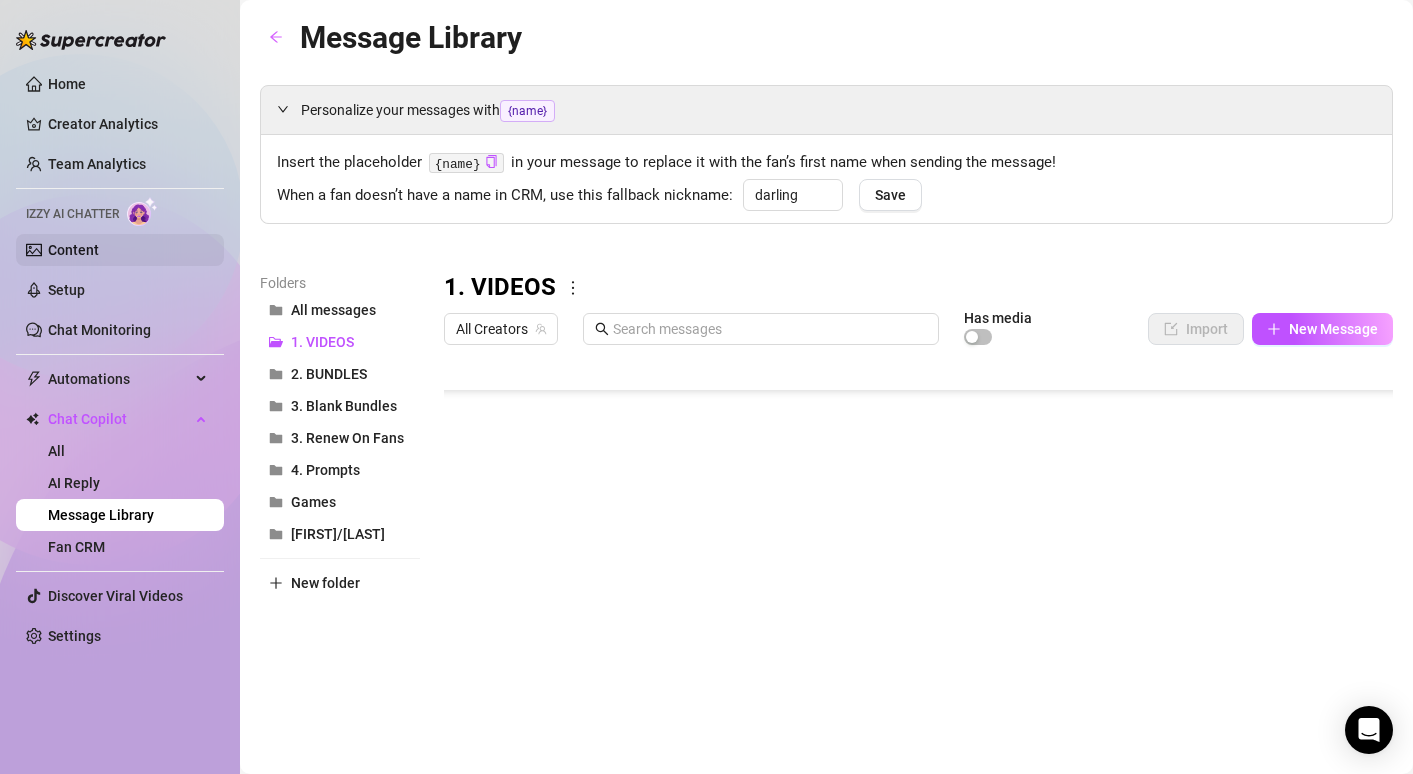 click on "Content" at bounding box center (73, 250) 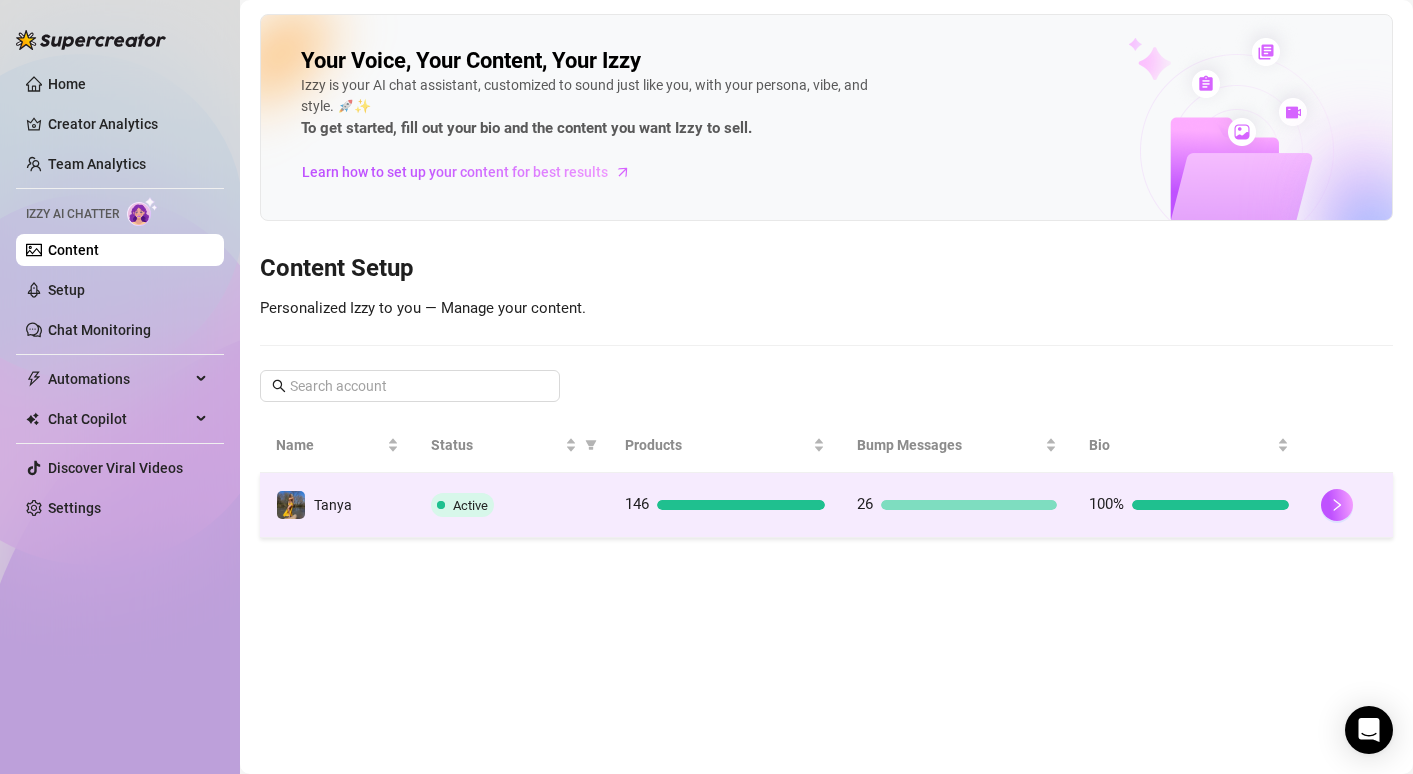 click at bounding box center [969, 505] 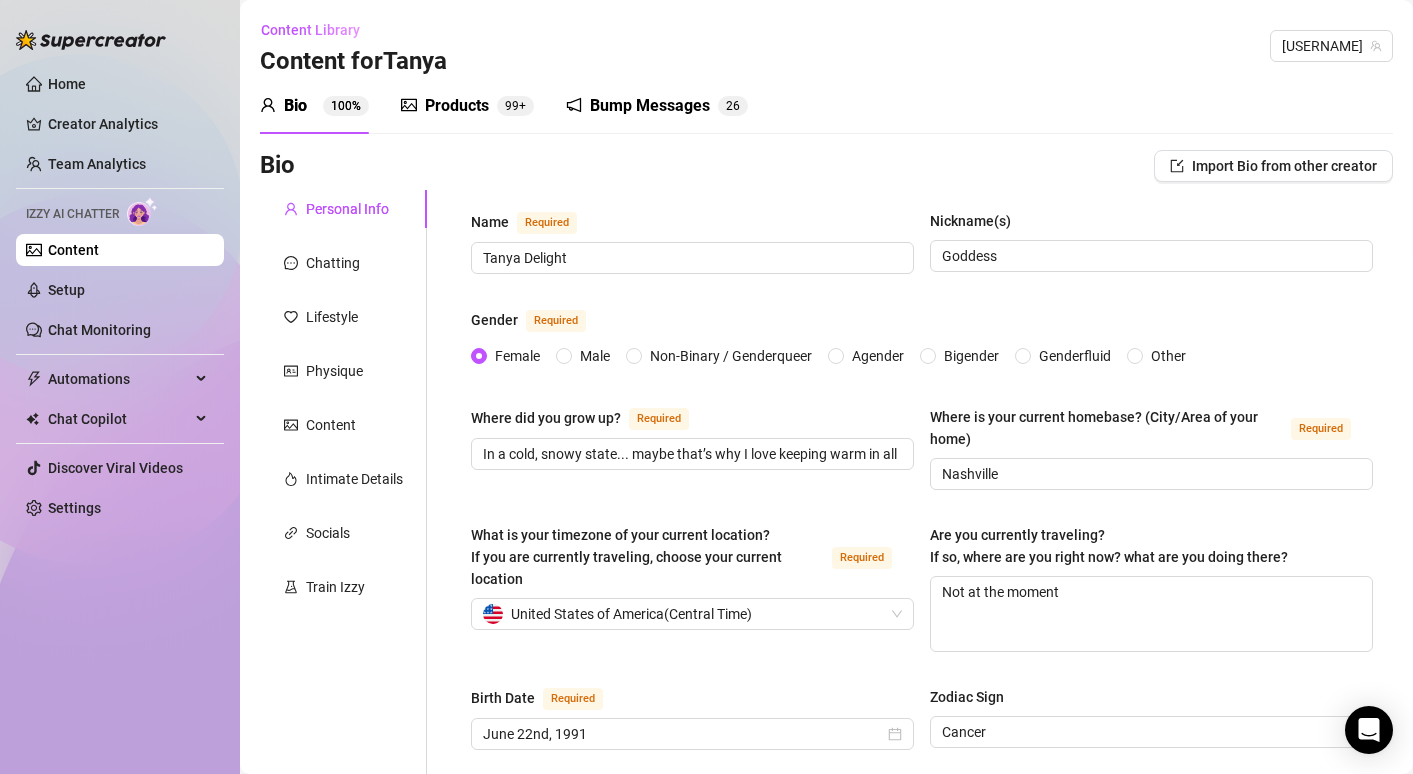 click on "Products 99+" at bounding box center [467, 106] 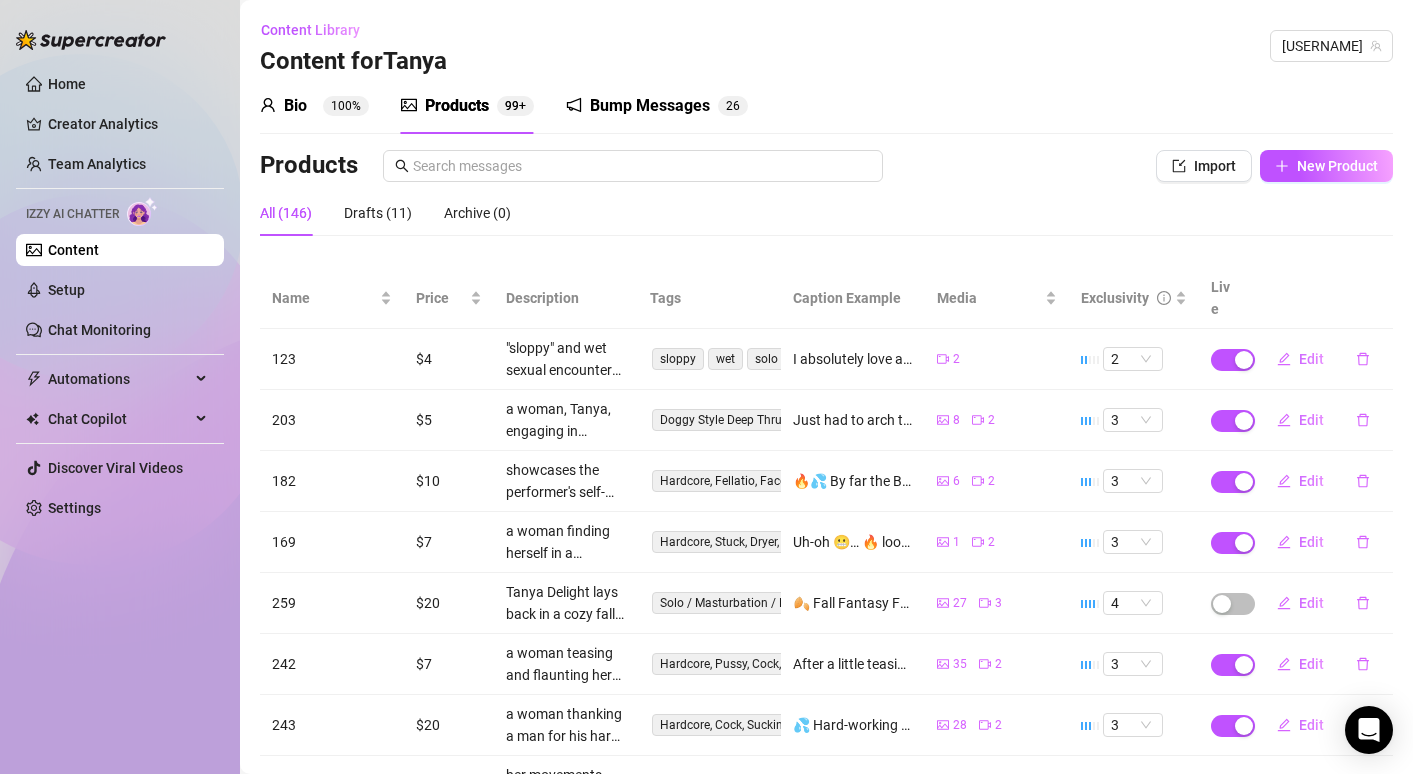 scroll, scrollTop: 19, scrollLeft: 0, axis: vertical 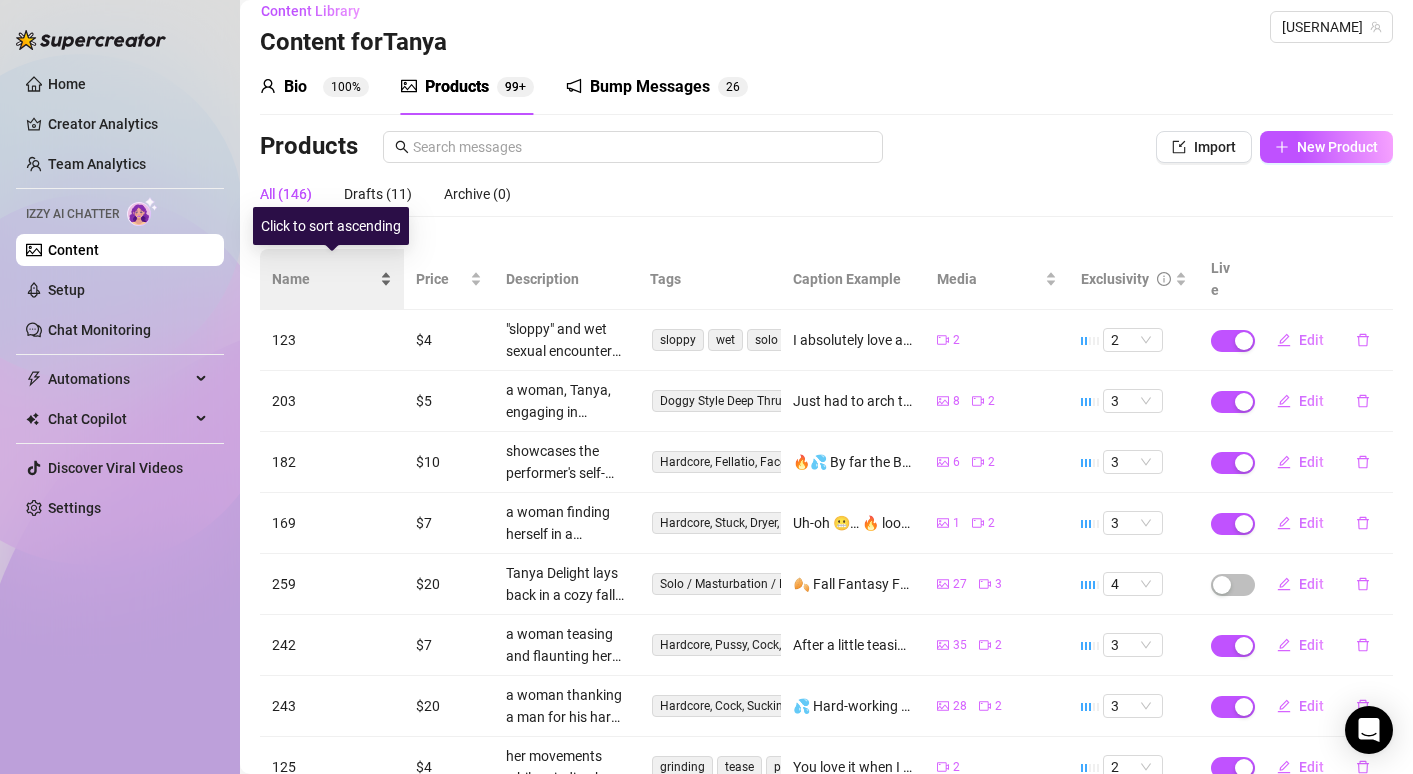 click on "Name" at bounding box center [324, 279] 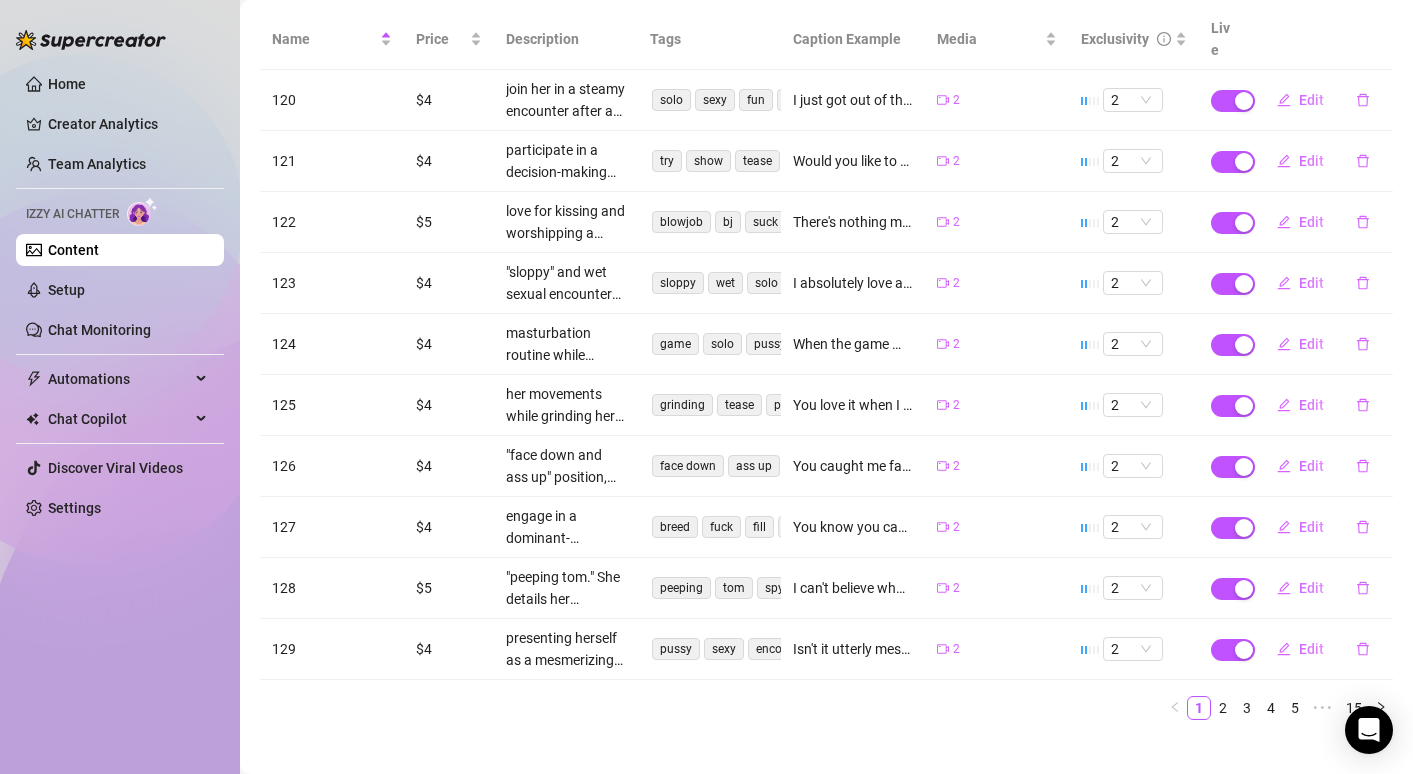 scroll, scrollTop: 0, scrollLeft: 0, axis: both 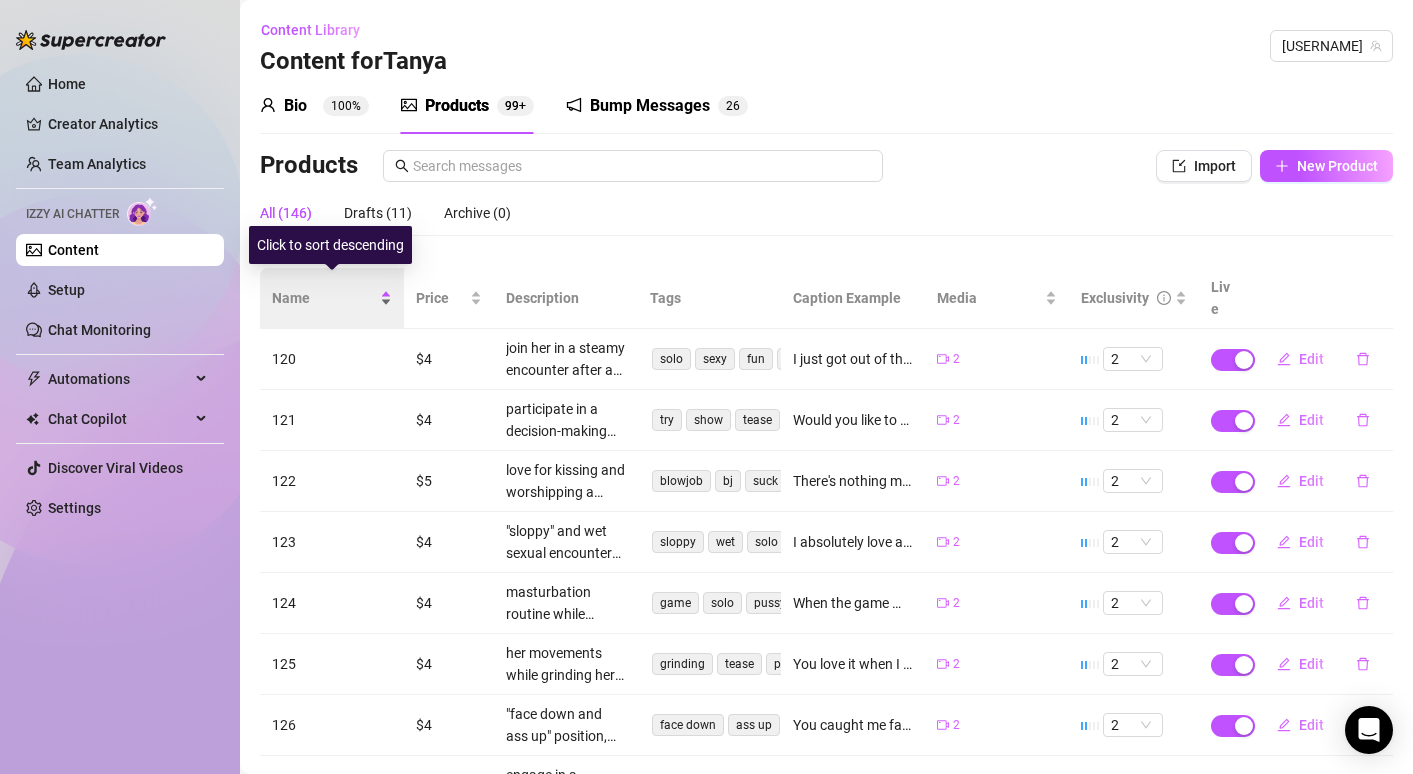 click on "Name" at bounding box center (324, 298) 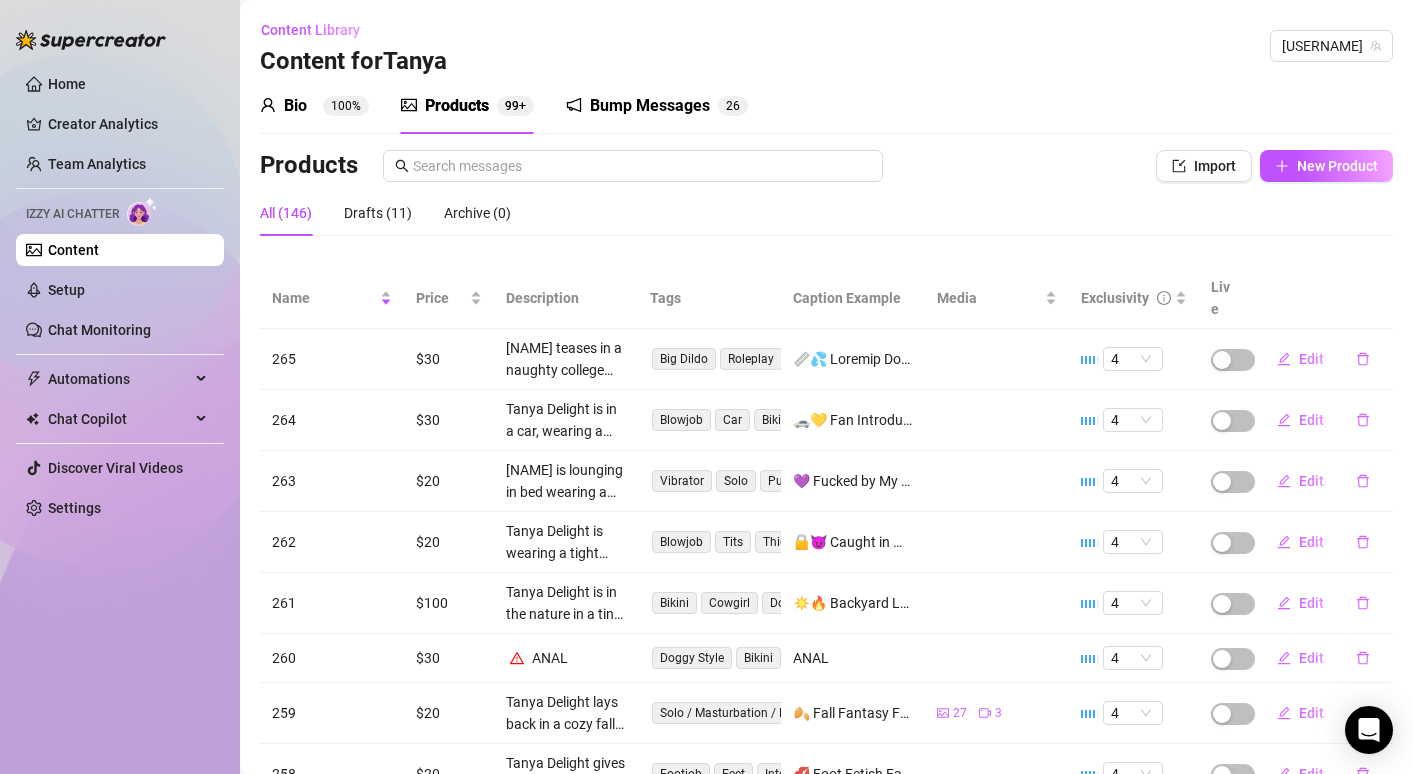 scroll, scrollTop: 247, scrollLeft: 0, axis: vertical 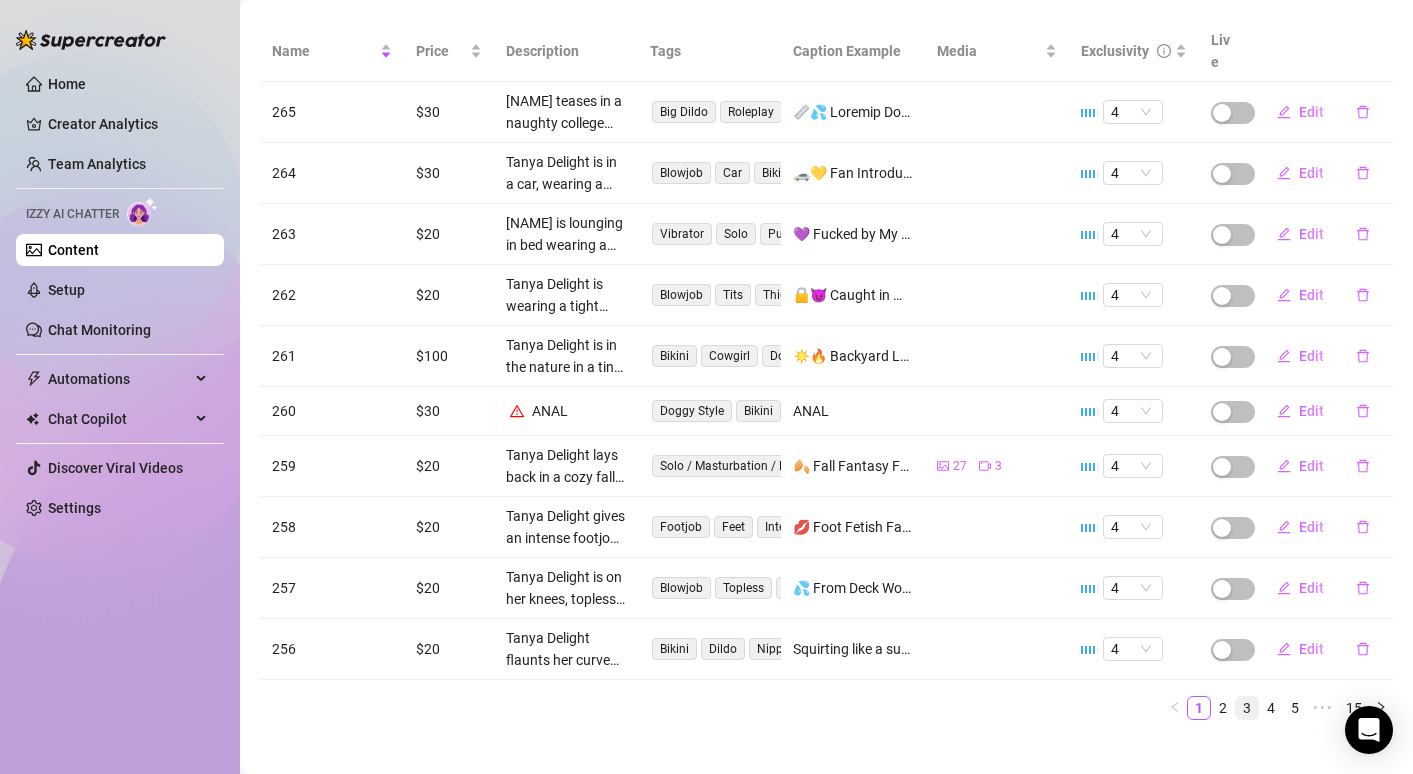 click on "3" at bounding box center [1247, 708] 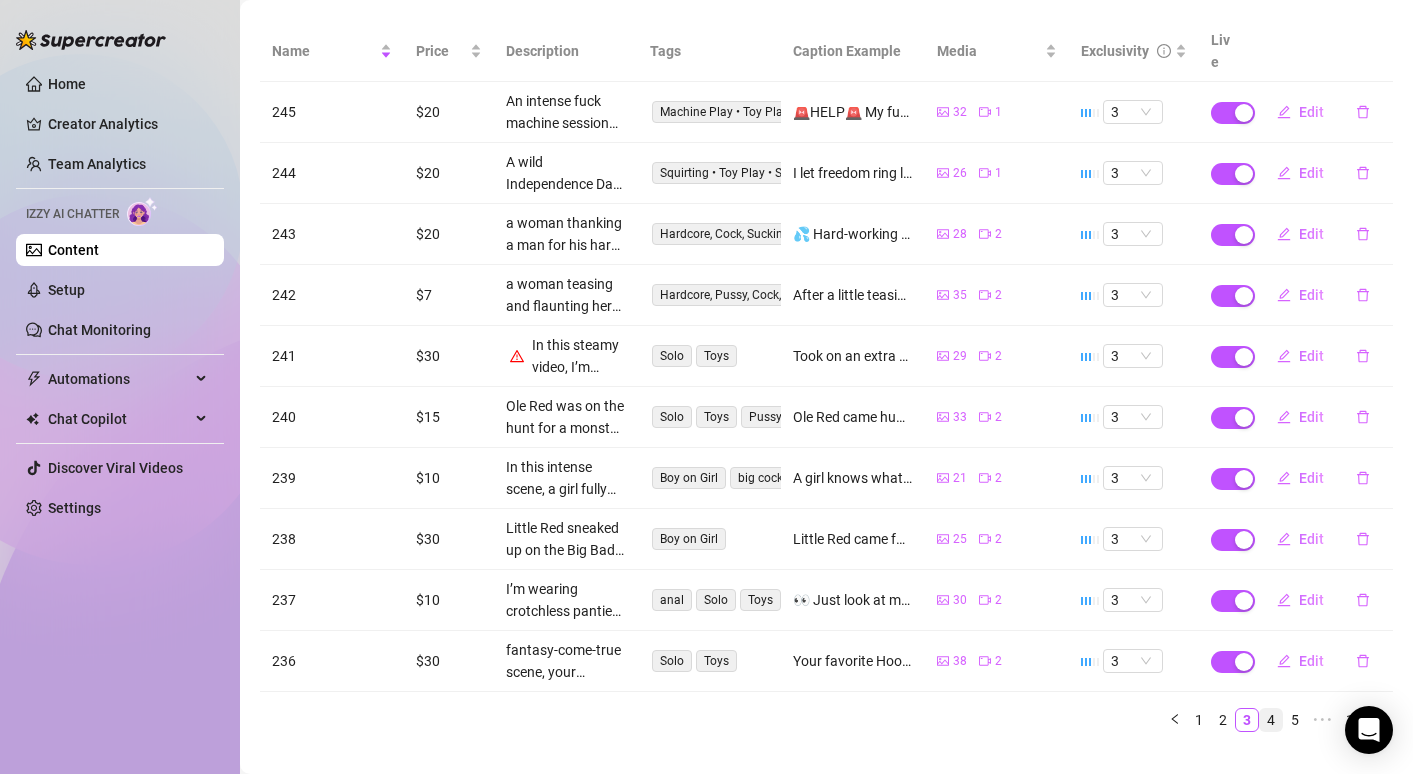 click on "4" at bounding box center [1271, 720] 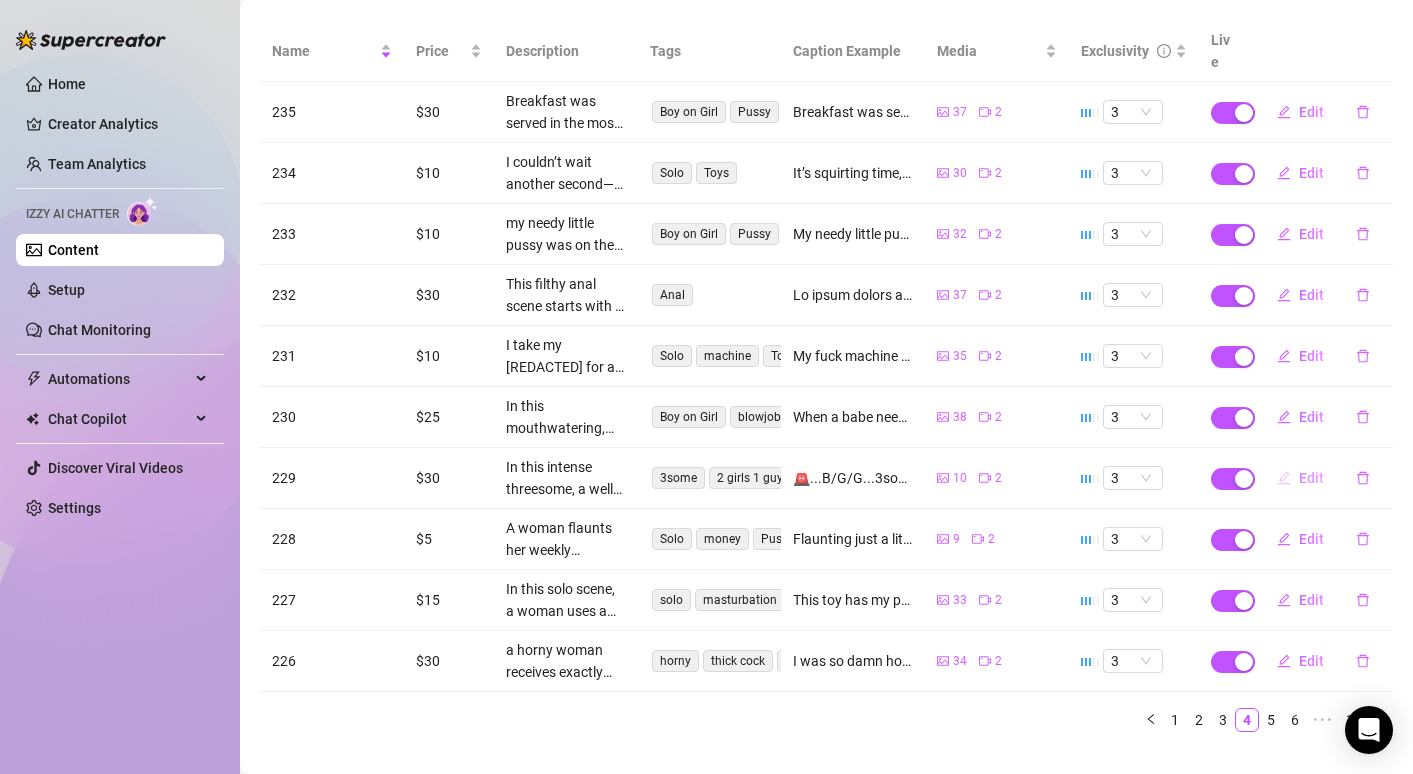 click on "Edit" at bounding box center [1311, 478] 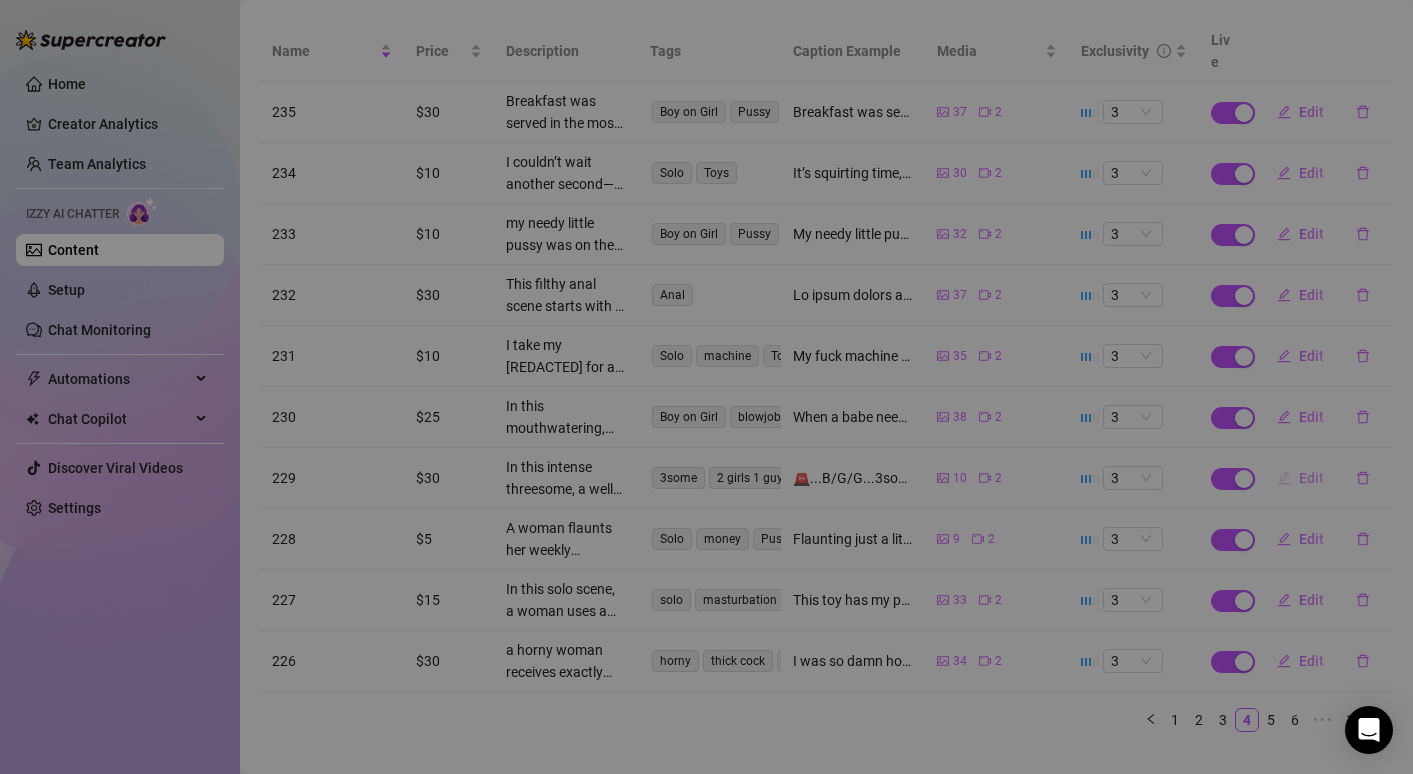 type on "🚨...B/G/G...3some..🚨.One fat, throbbing cock and two filthy, fuck-ready asses poked up, begging to be used. 🍑💦 He smacked that thick dick against our soaked, needy pussies before shoving it deep into mine, stretching me open as I moaned like a desperate slut. 😩🔥[LAST] whimpered, terrified but dripping, guiding him in for the biggest stretch of her life. Her gasp was pure filth as he bottomed out, splitting her open. But he wasn’t done—he yanked out and slammed back into my fuck hole, pounding me so deep my pussy screamed back. 💦💦 Back and forth, wrecking us both, using us like his personal cum dumps. I waited at [LAST]’s ass as he fucked her, then he pulled out, groaning, and shot his thick, messy load all over my face and her ass. Sticky, filthy, fucking perfect. 🤤💦🔥" 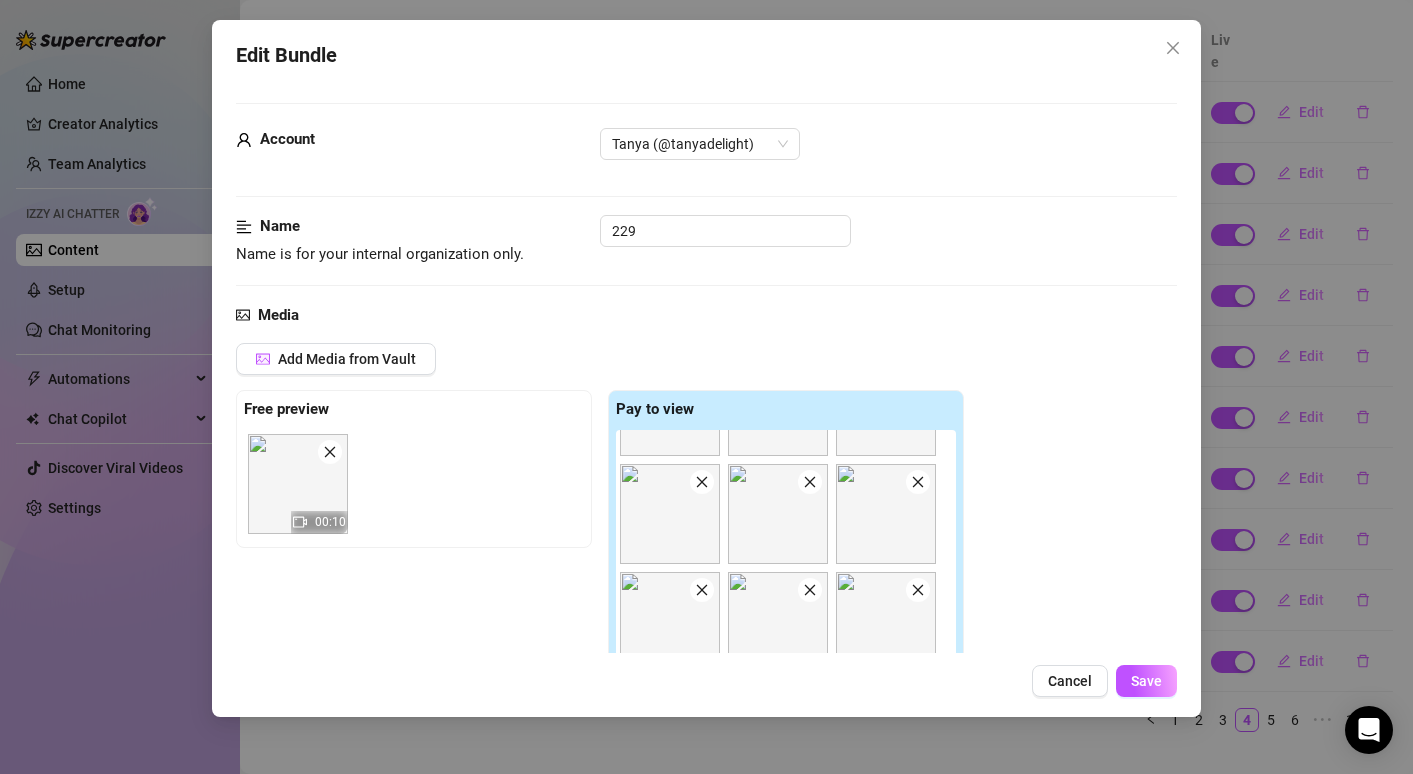 scroll, scrollTop: 82, scrollLeft: 0, axis: vertical 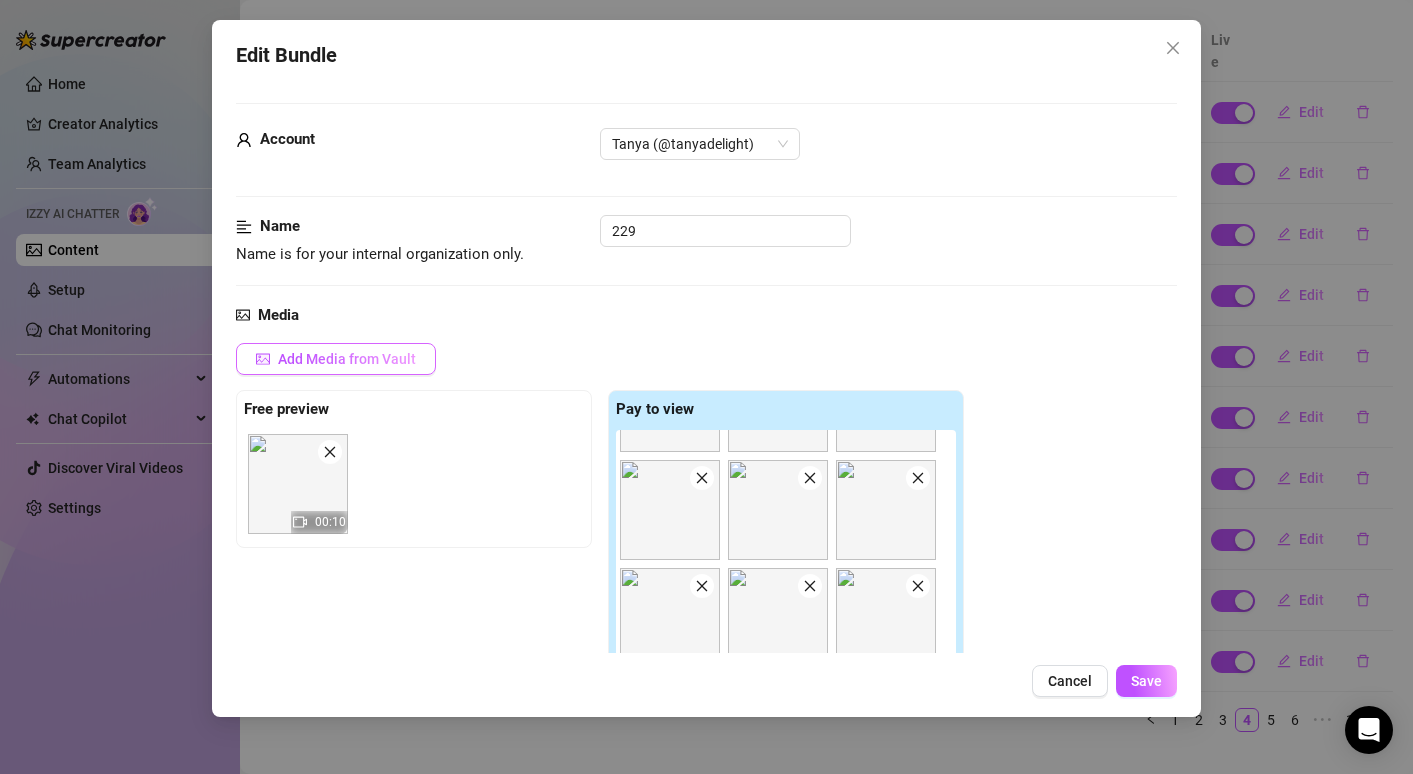 click on "Add Media from Vault" at bounding box center [347, 359] 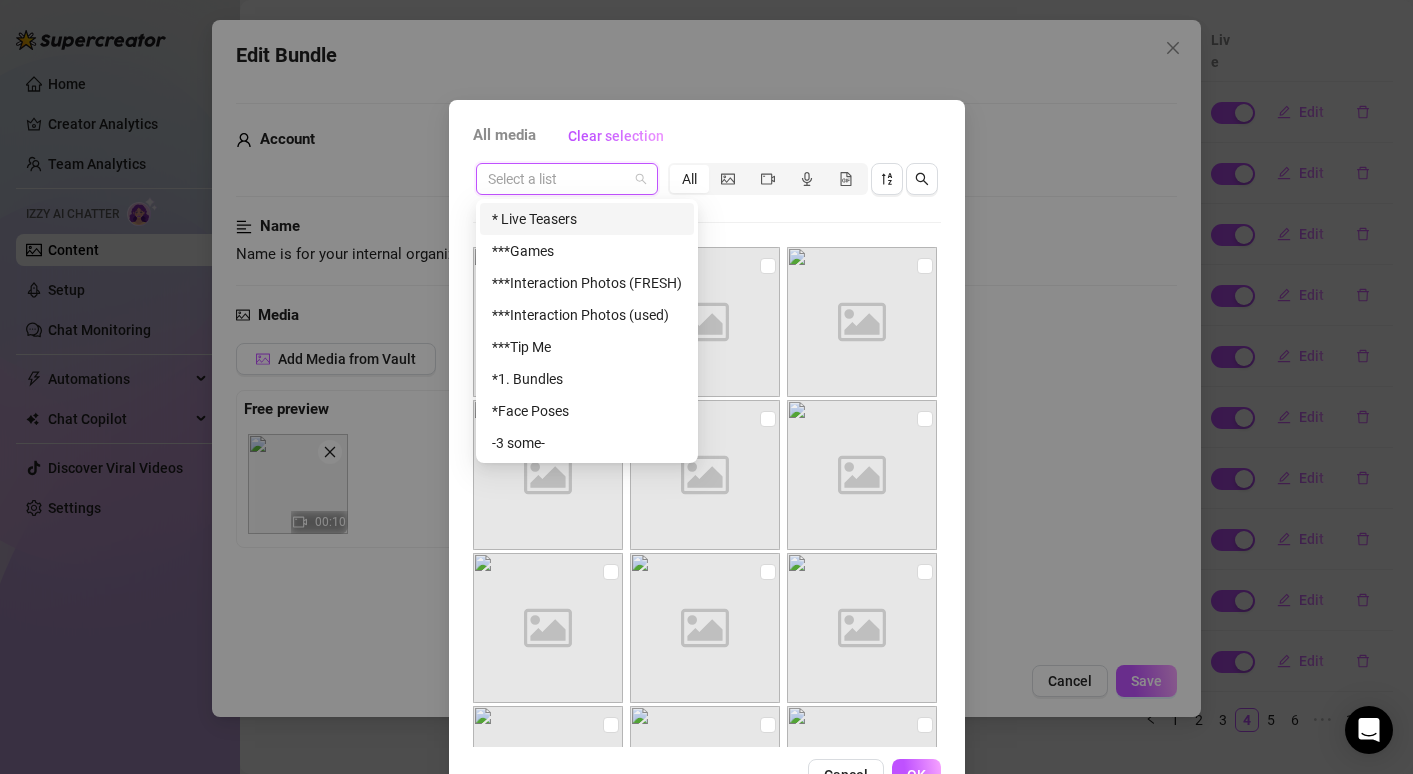 click at bounding box center (558, 179) 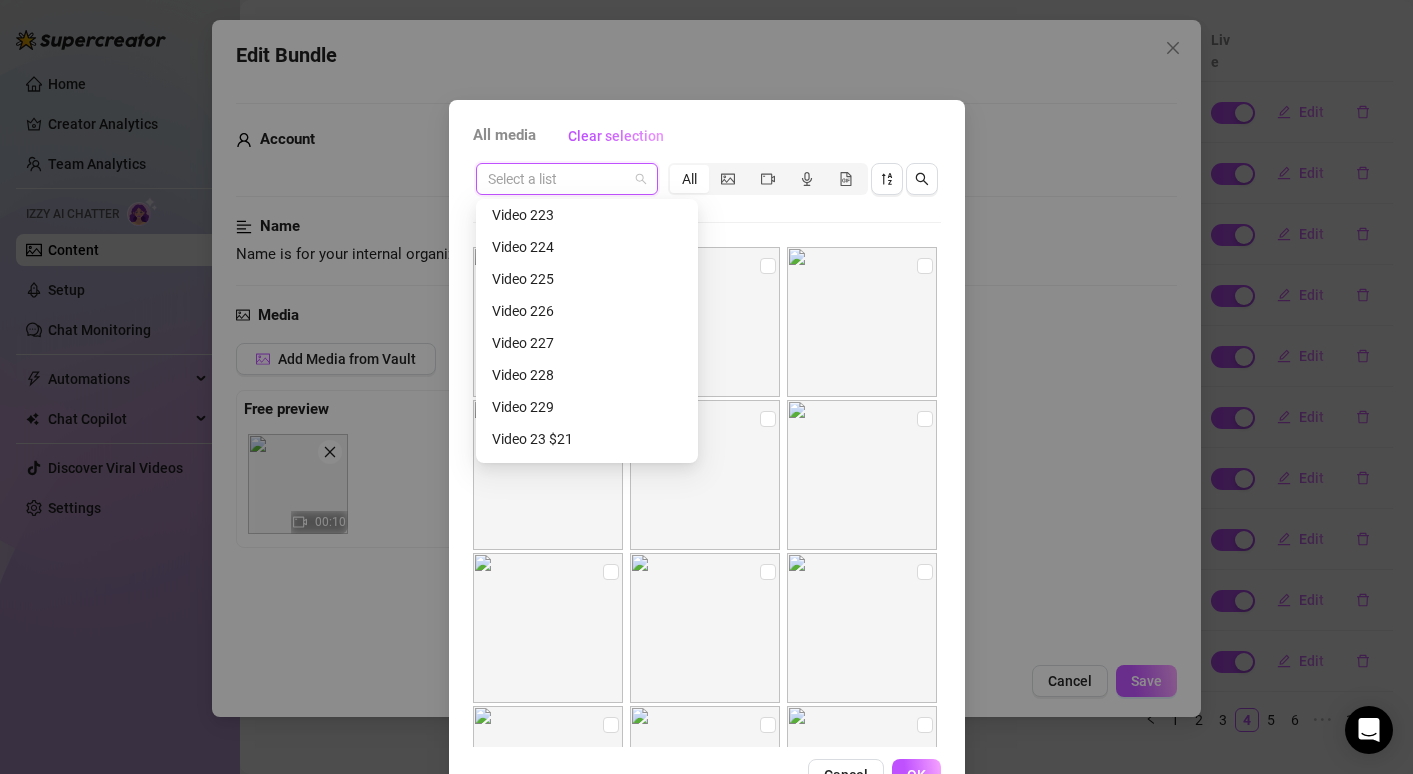 scroll, scrollTop: 5643, scrollLeft: 0, axis: vertical 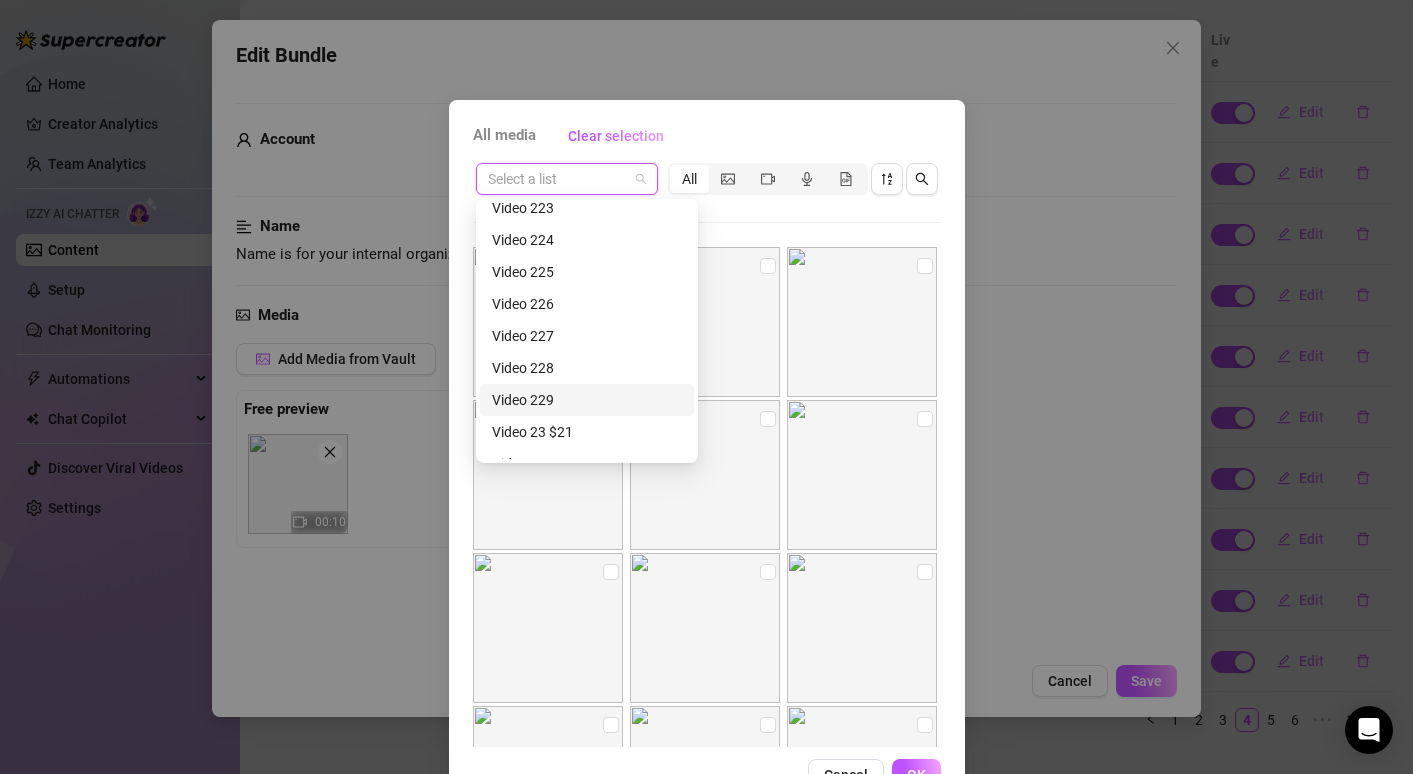 click on "Video 229" at bounding box center (587, 400) 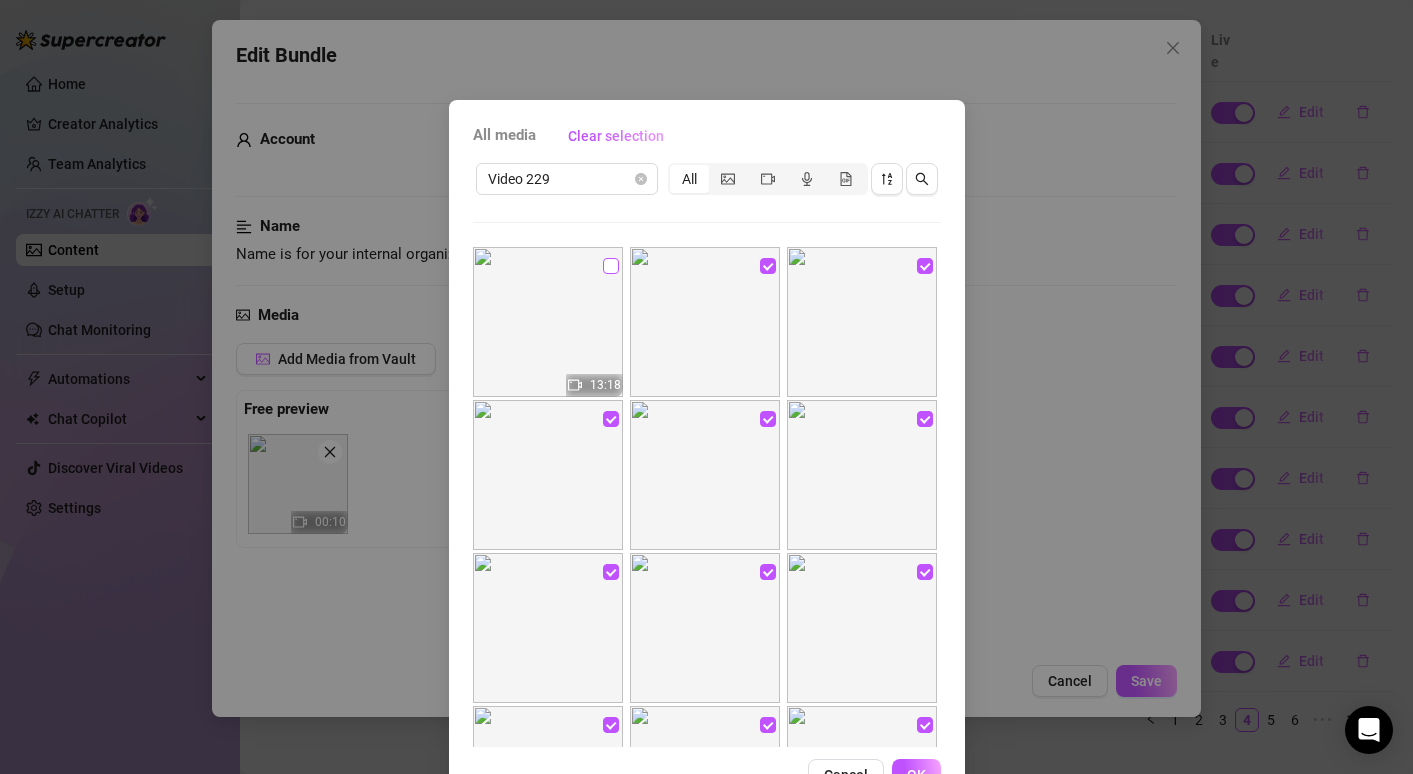 click at bounding box center [611, 266] 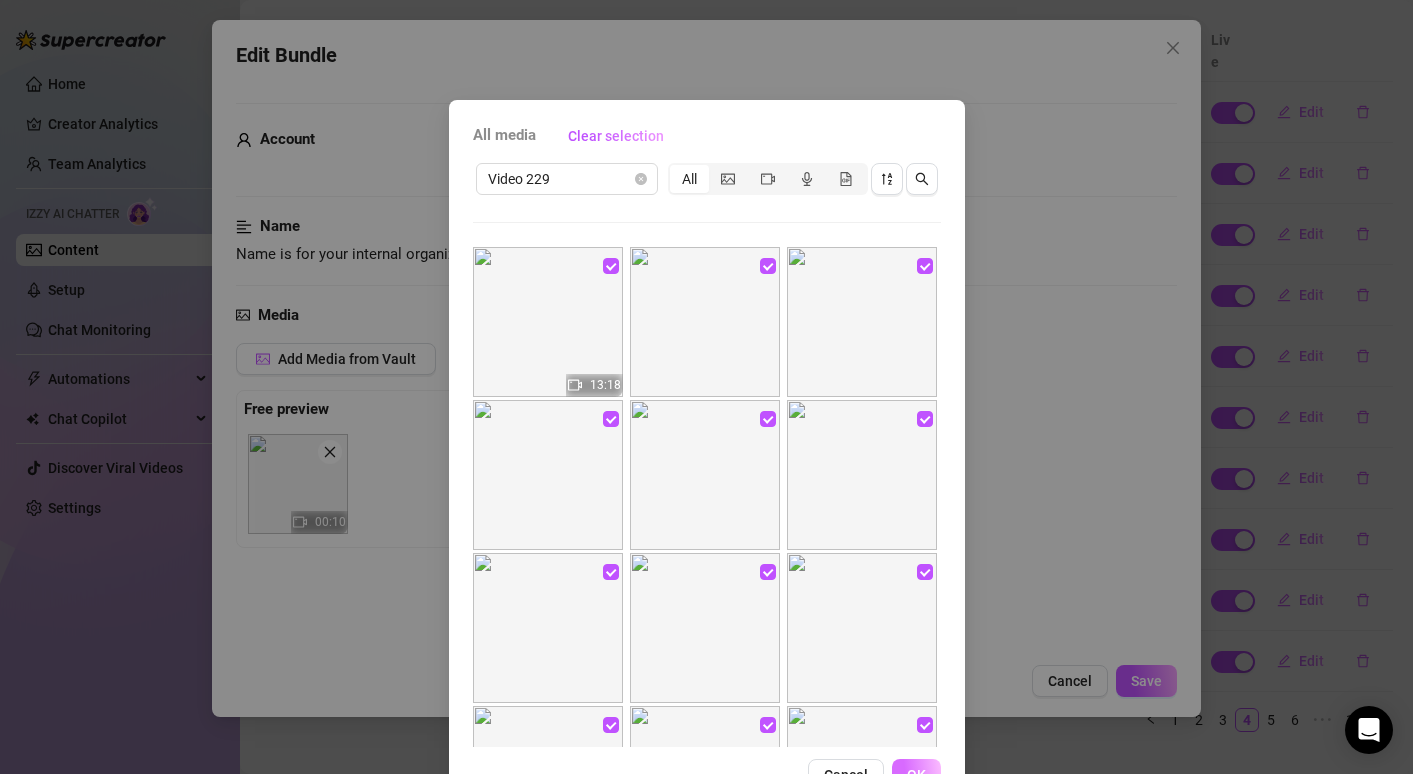 click on "OK" at bounding box center [916, 775] 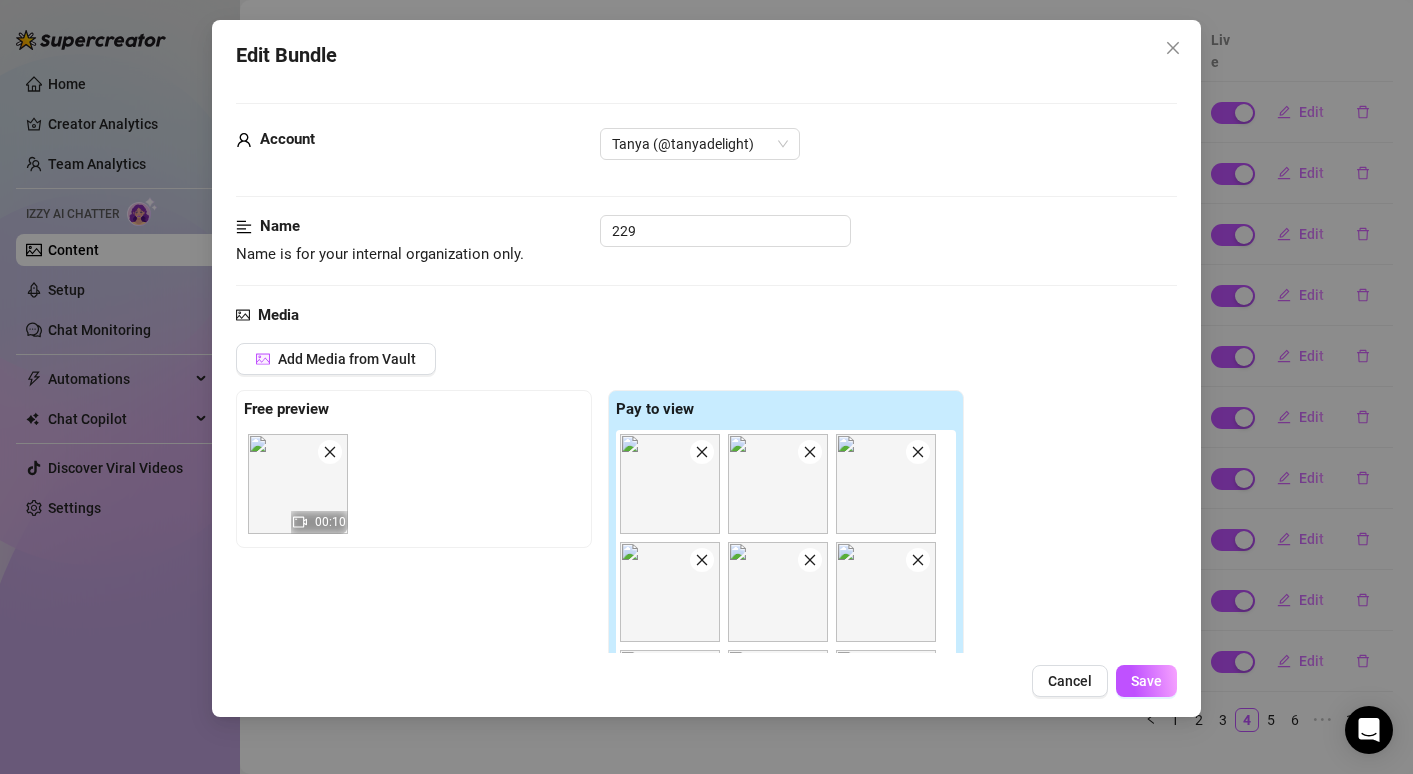 scroll, scrollTop: 82, scrollLeft: 0, axis: vertical 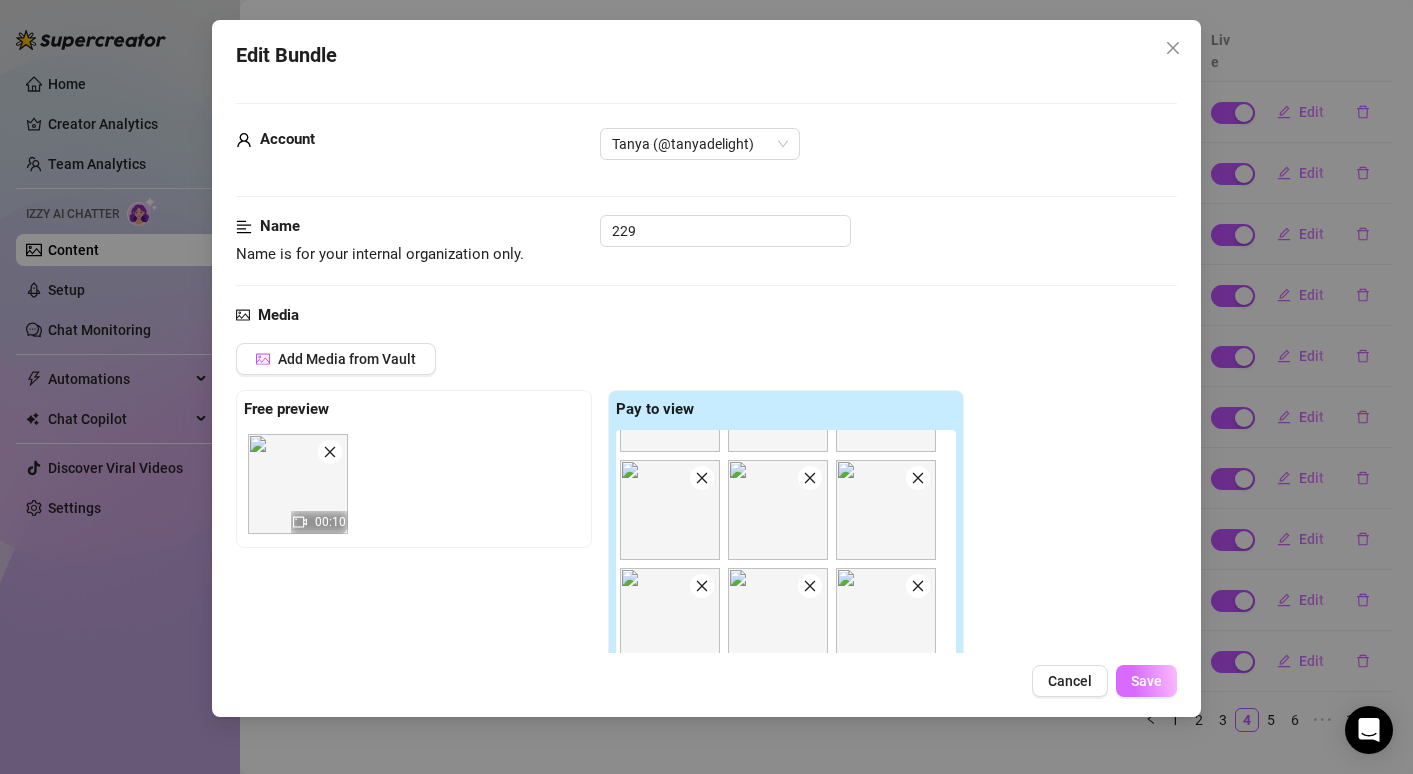 click on "Save" at bounding box center (1146, 681) 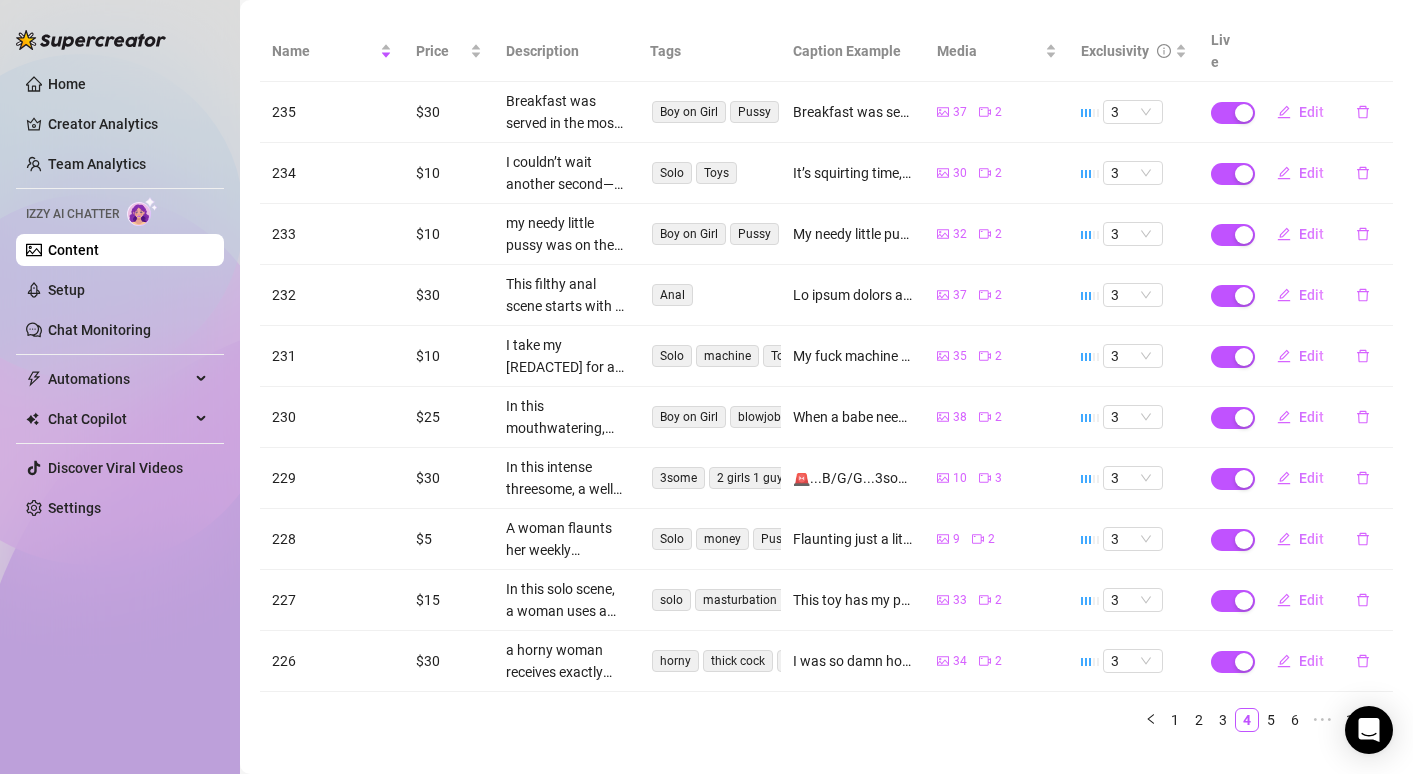 click on "Content" at bounding box center (73, 250) 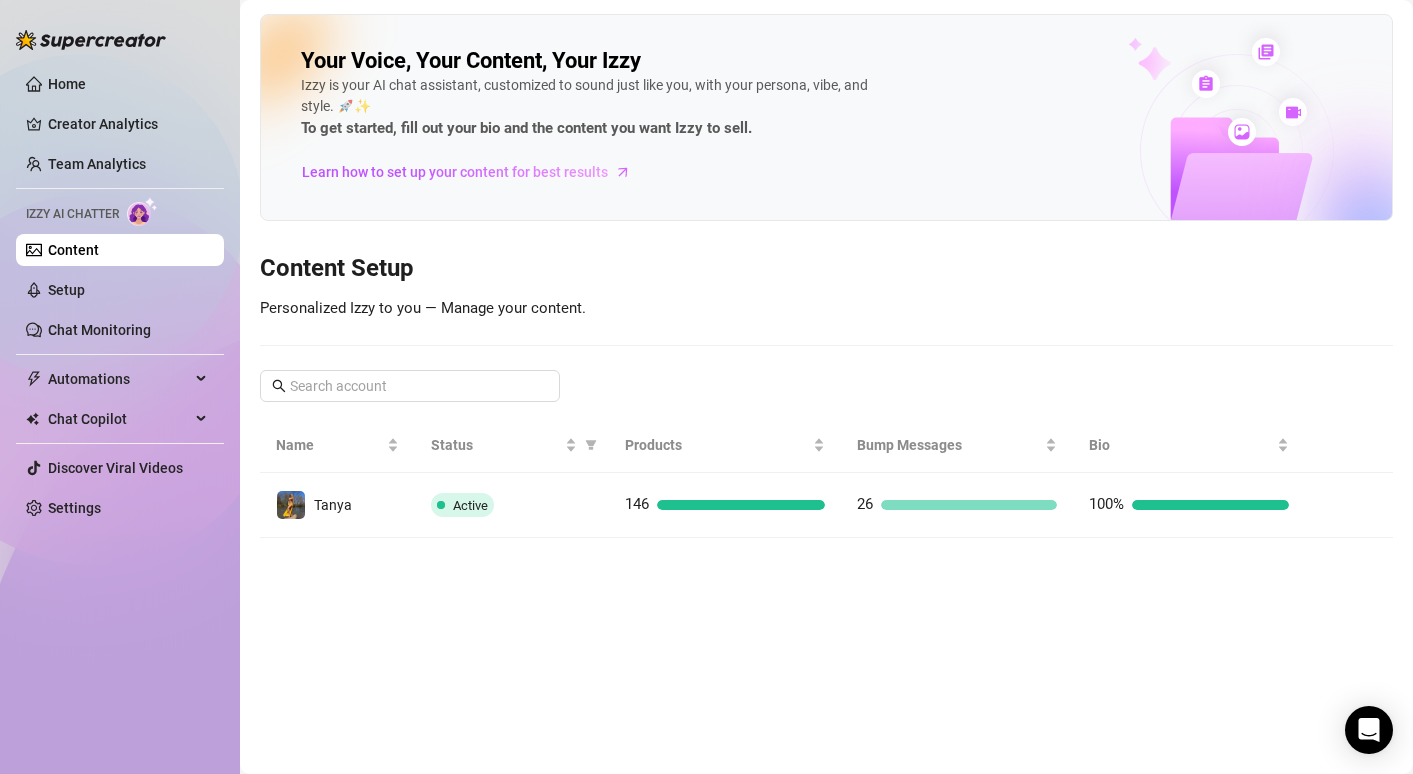 scroll, scrollTop: 0, scrollLeft: 0, axis: both 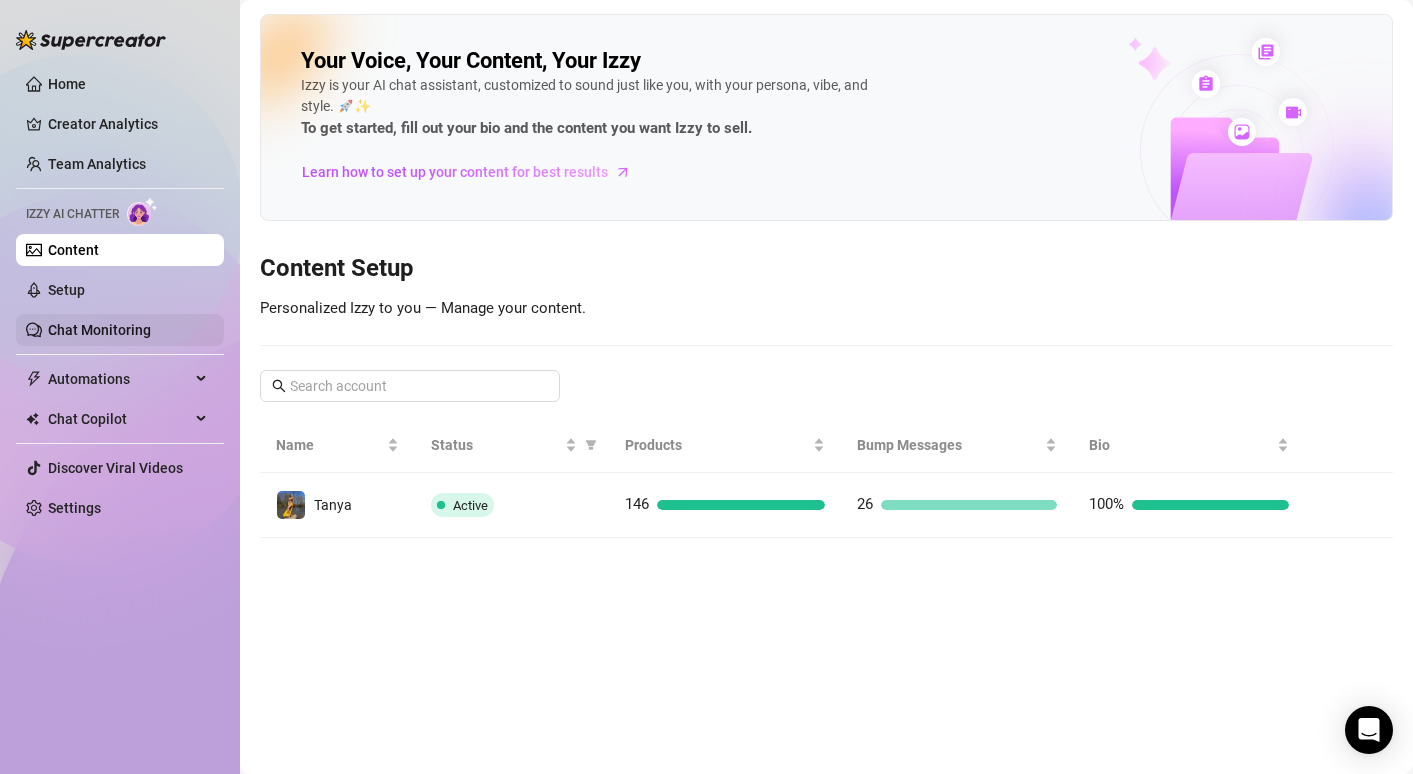 click on "Chat Monitoring" at bounding box center [99, 330] 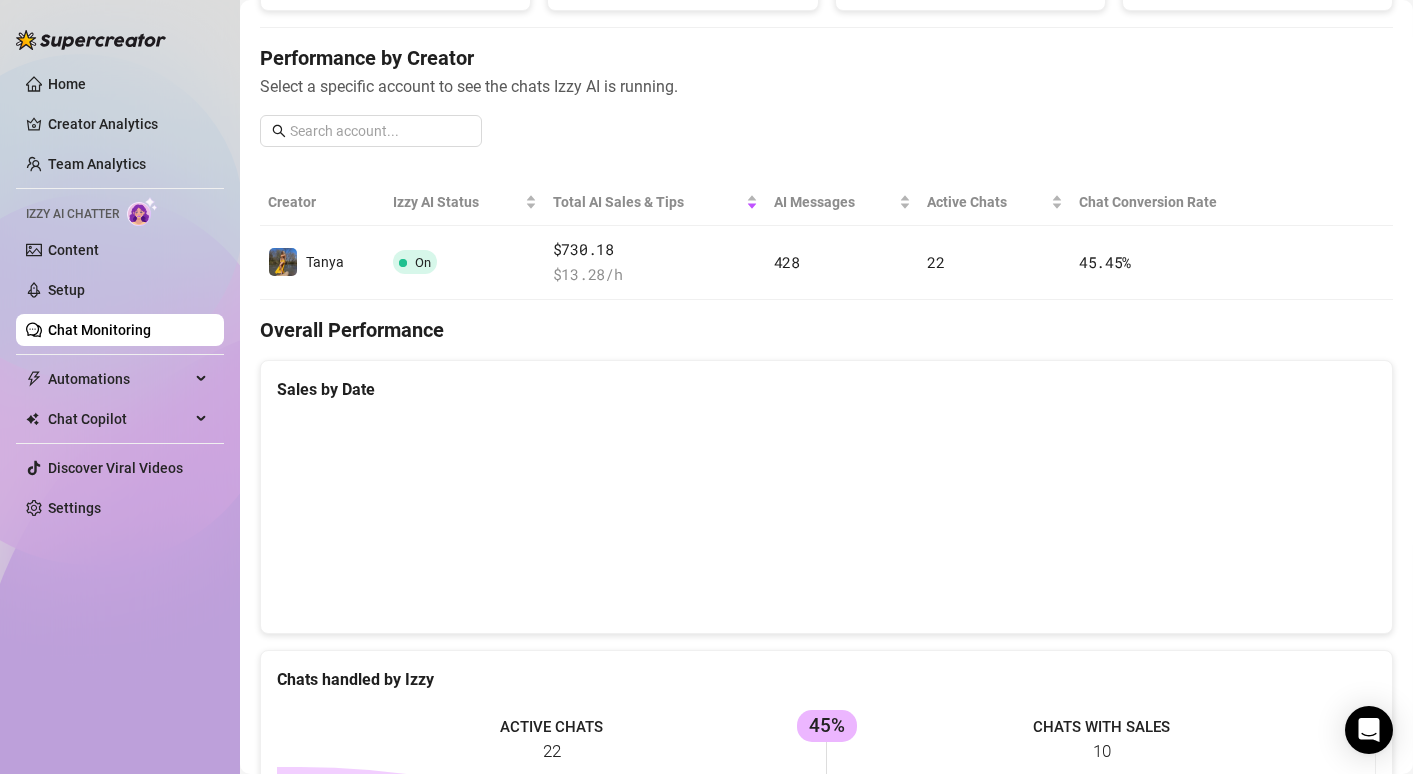 scroll, scrollTop: 367, scrollLeft: 0, axis: vertical 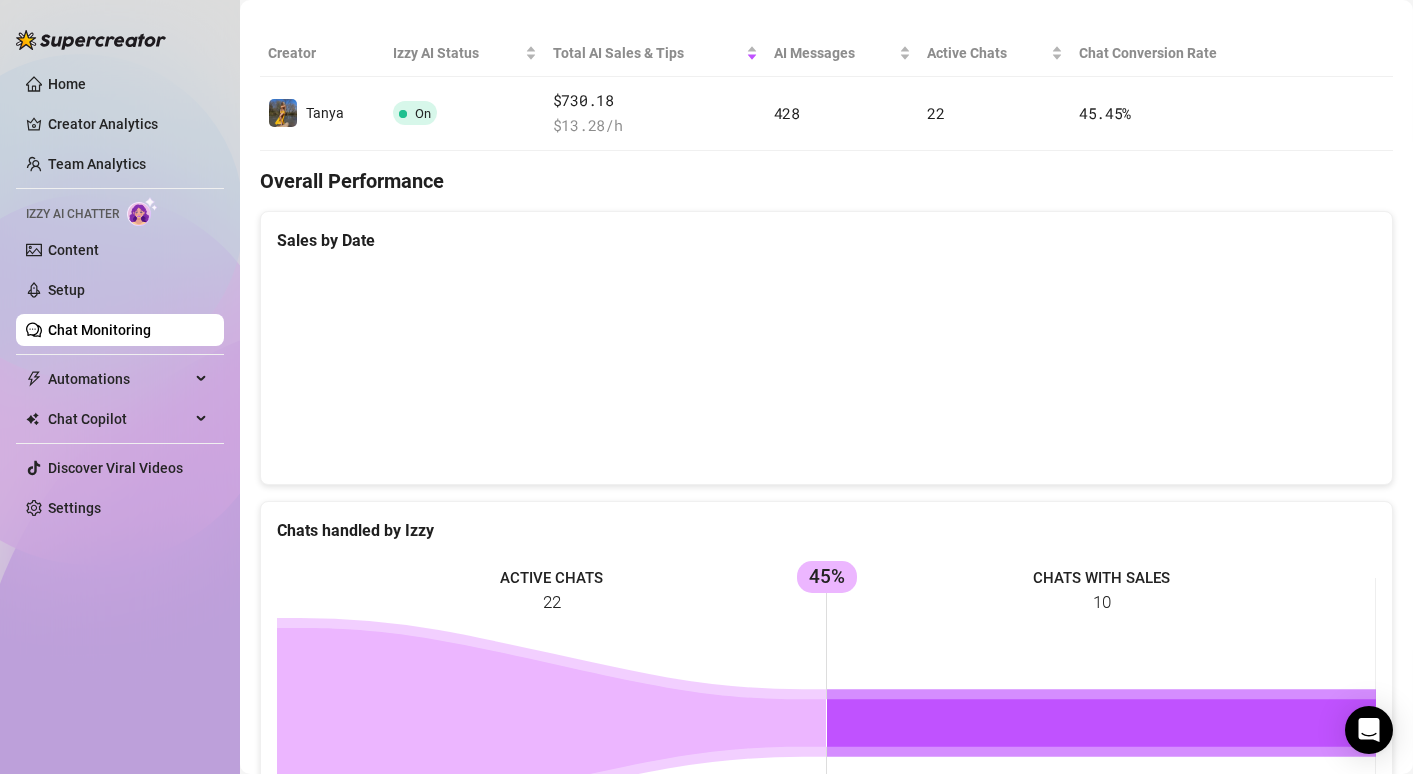 click at bounding box center (826, 368) 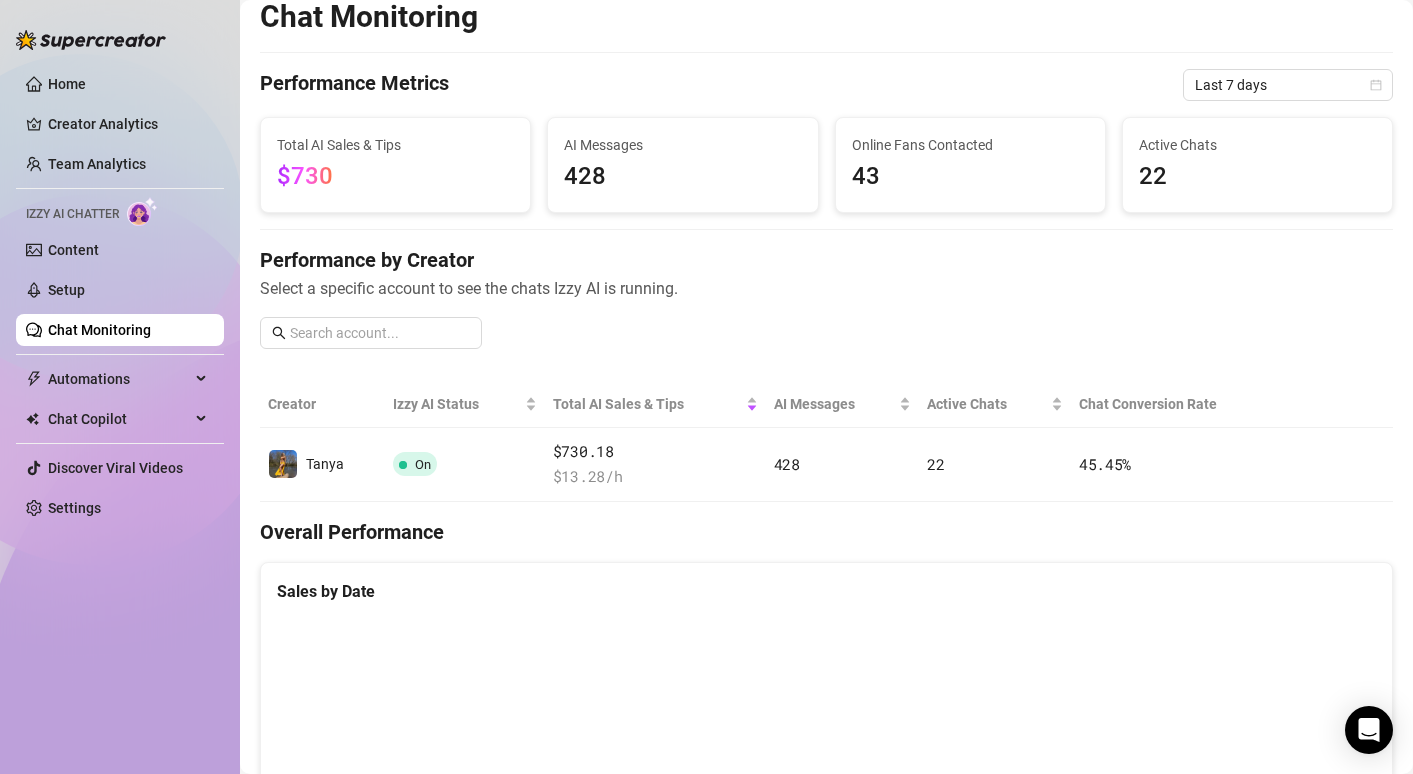 scroll, scrollTop: 17, scrollLeft: 0, axis: vertical 